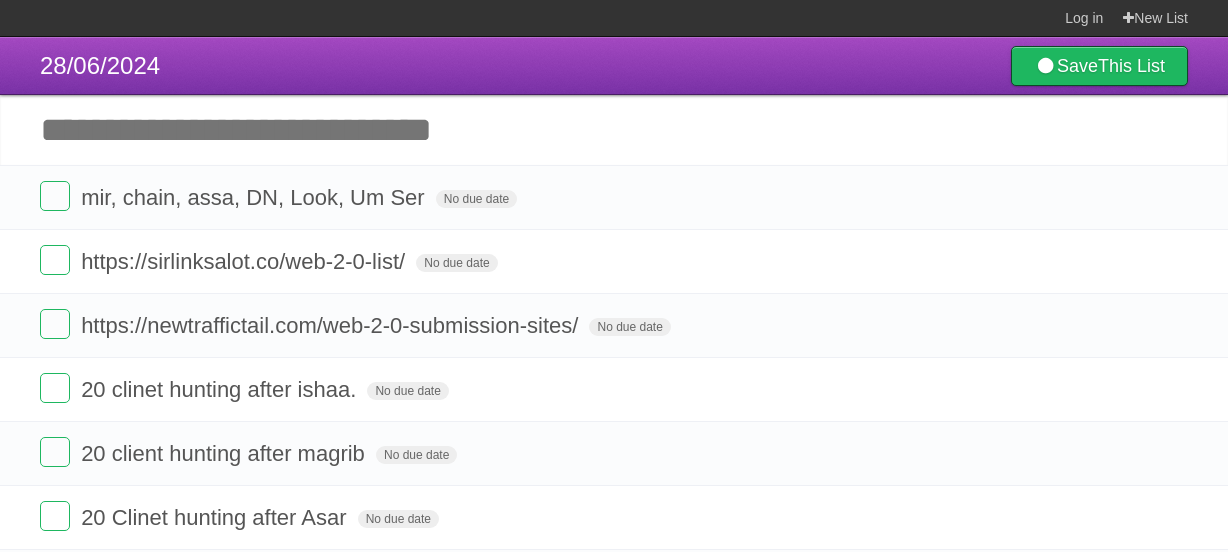 scroll, scrollTop: 897, scrollLeft: 0, axis: vertical 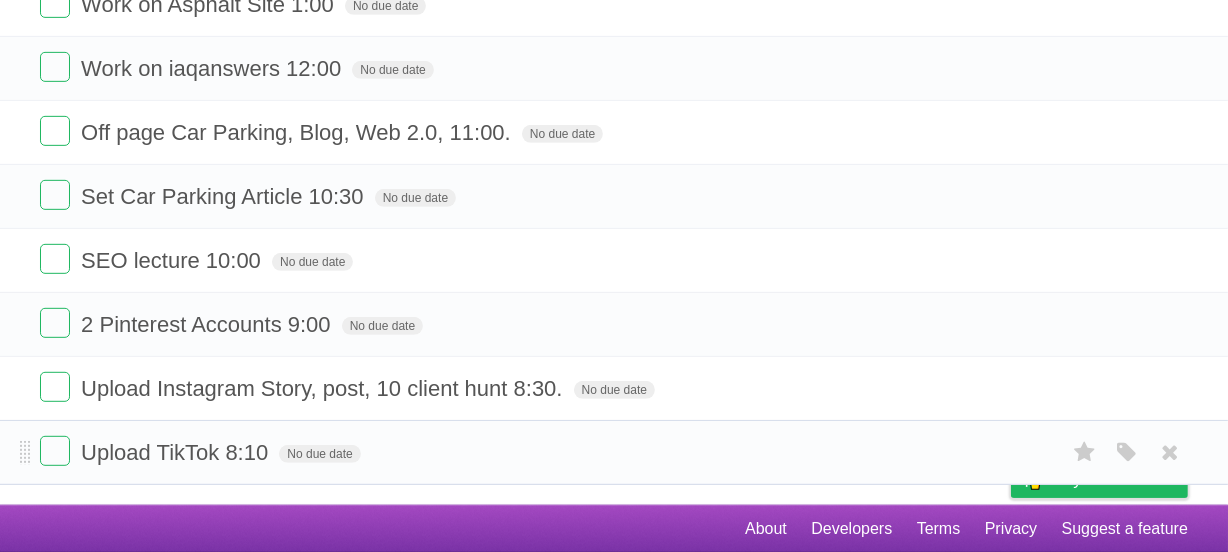 click on "Upload TikTok 8:10
No due date
White
Red
Blue
Green
Purple
Orange" at bounding box center (614, 452) 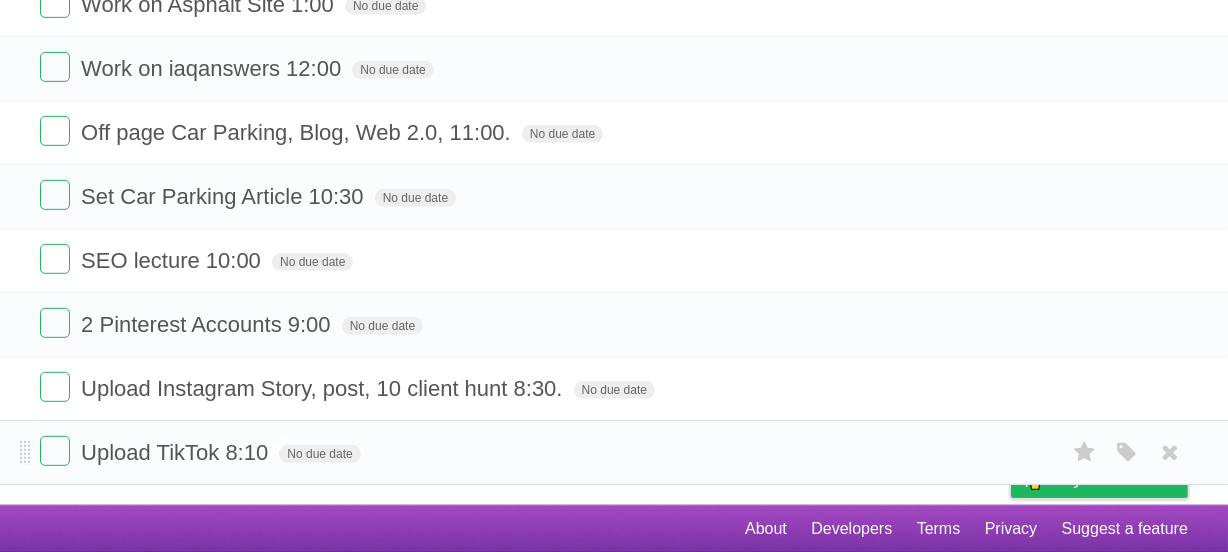 click on "Upload TikTok 8:10" at bounding box center [177, 452] 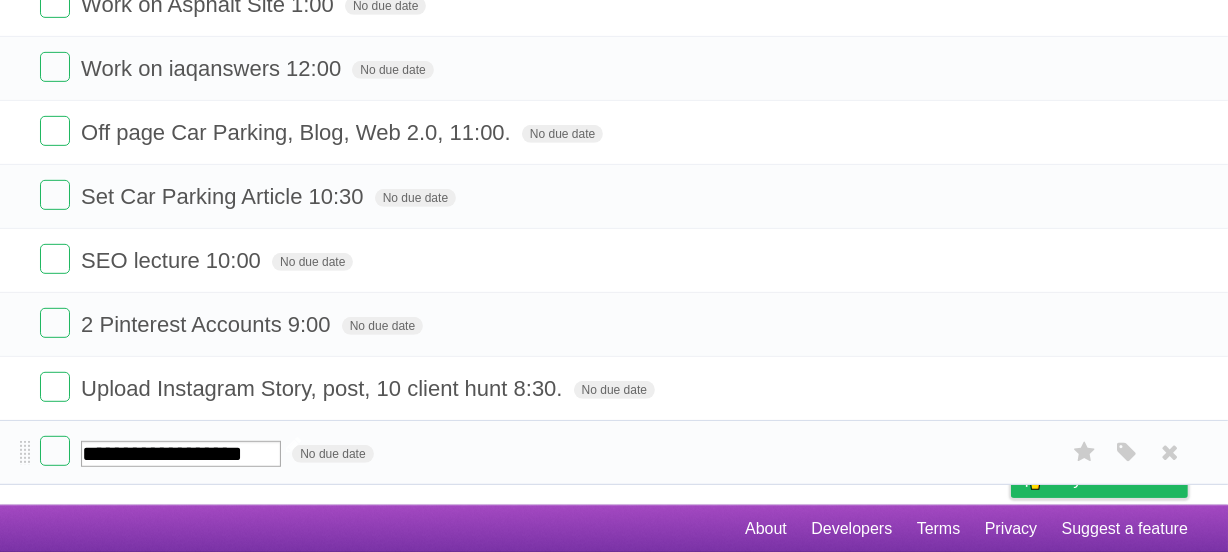click on "**********" at bounding box center (181, 454) 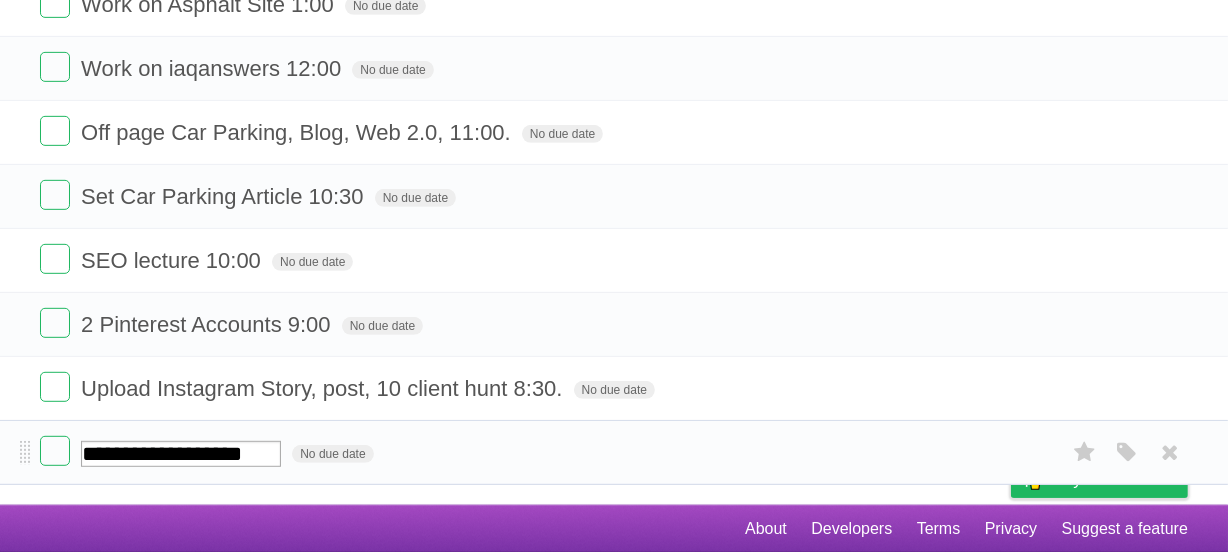 click on "2 Pinterest Accounts 9:00
No due date
White
Red
Blue
Green
Purple
Orange" at bounding box center (614, 452) 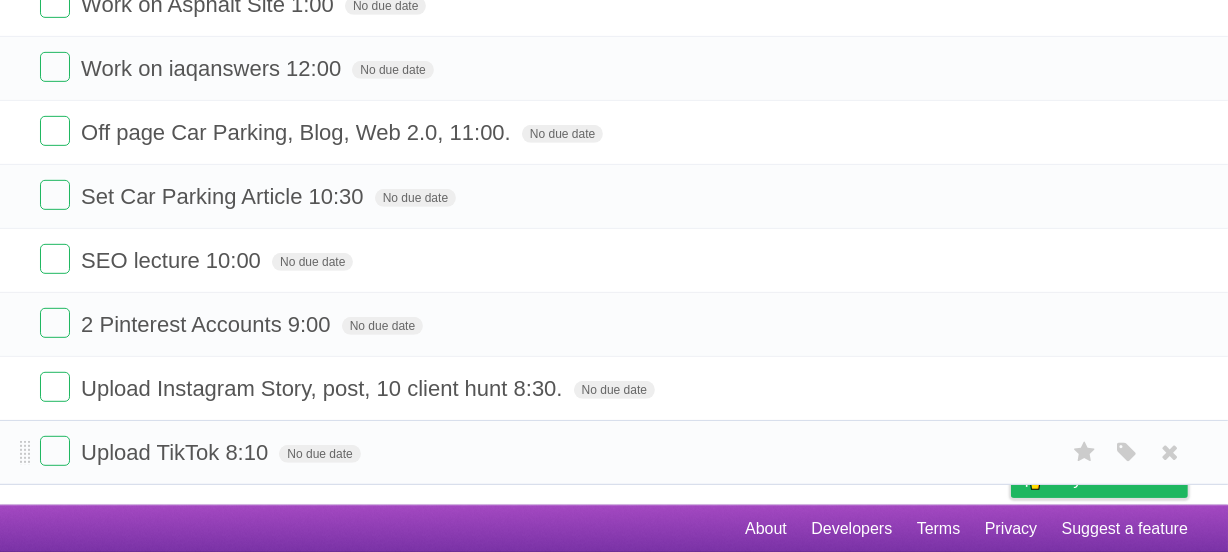 click on "Upload TikTok 8:10
No due date
White
Red
Blue
Green
Purple
Orange" at bounding box center (614, 452) 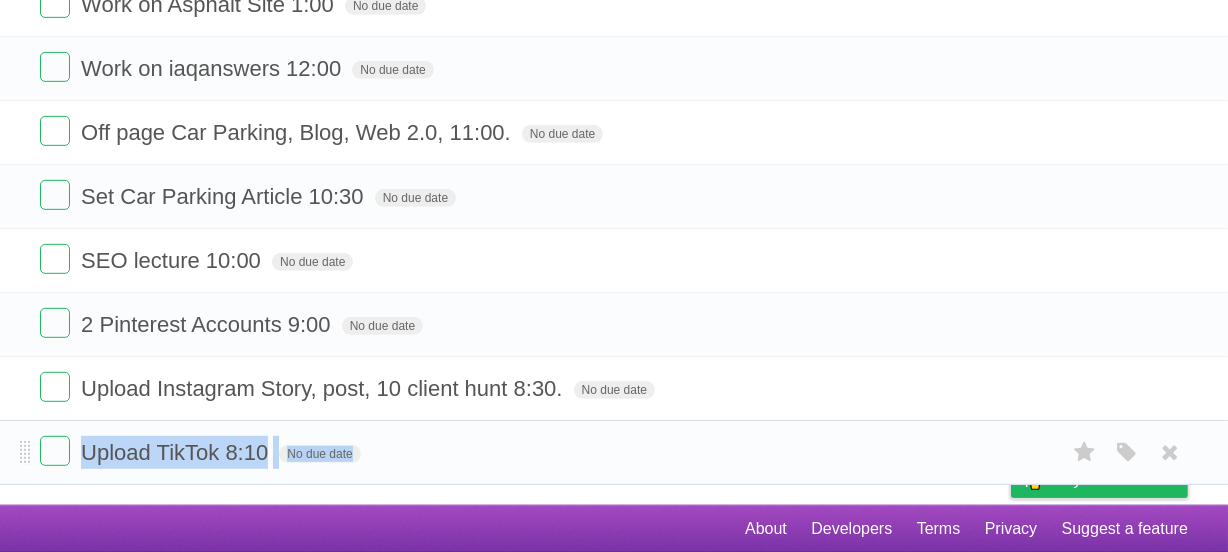 click on "Upload TikTok 8:10
No due date
White
Red
Blue
Green
Purple
Orange" at bounding box center [614, 452] 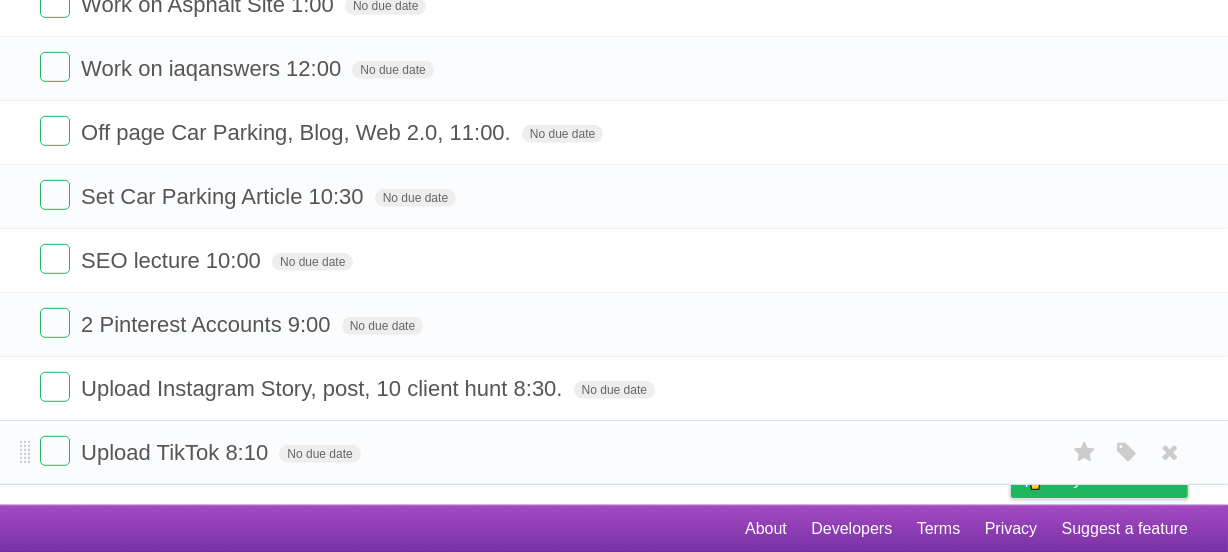 click on "Upload TikTok 8:10
No due date
White
Red
Blue
Green
Purple
Orange" at bounding box center [614, 452] 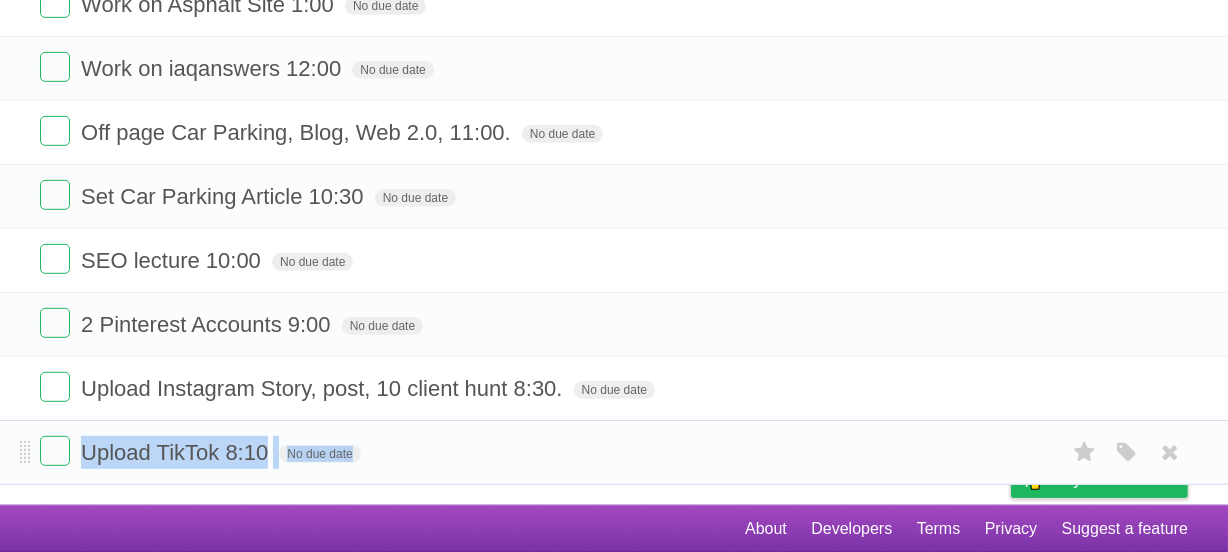 click on "Upload TikTok 8:10
No due date
White
Red
Blue
Green
Purple
Orange" at bounding box center [614, 452] 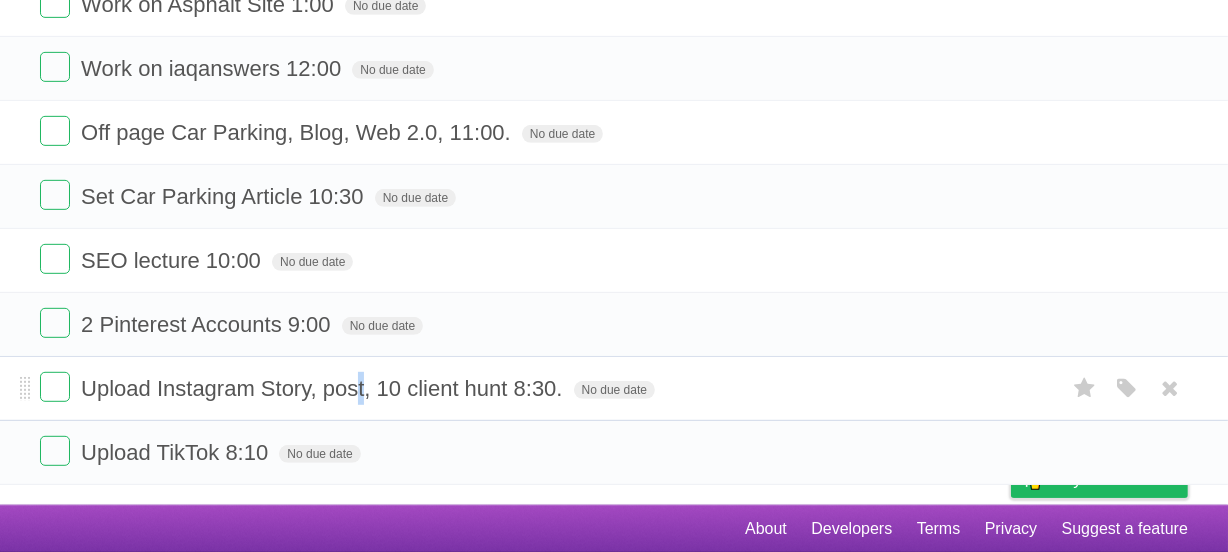 click on "Upload Instagram Story, post, 10 client hunt 8:30.
No due date
White
Red
Blue
Green
Purple
Orange" at bounding box center [614, 388] 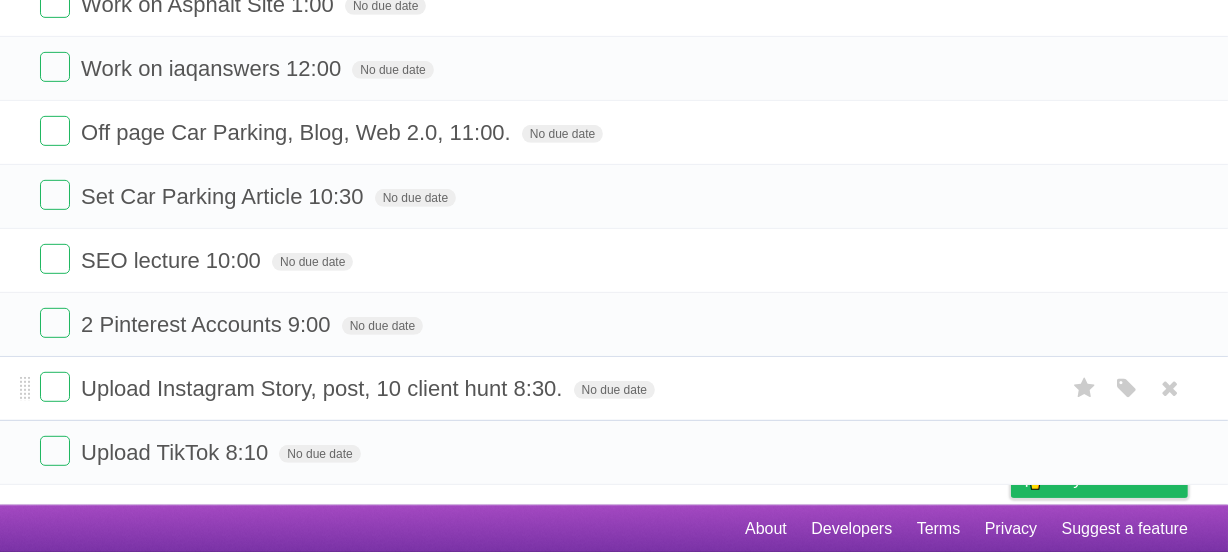 click on "Upload Instagram Story, post, 10 client hunt 8:30." at bounding box center (324, 388) 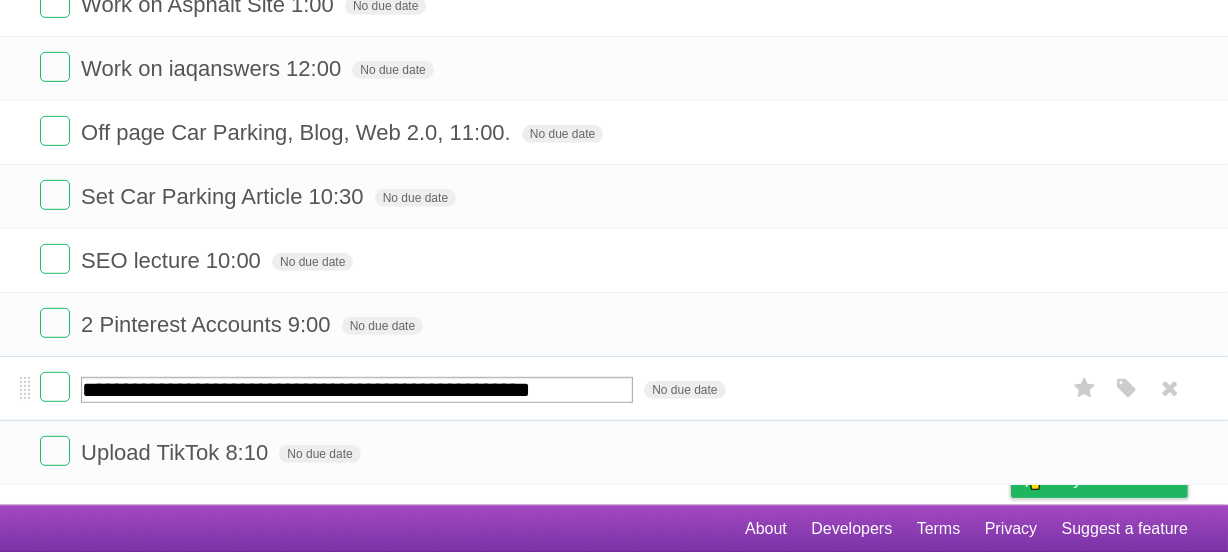 click on "**********" at bounding box center [357, 390] 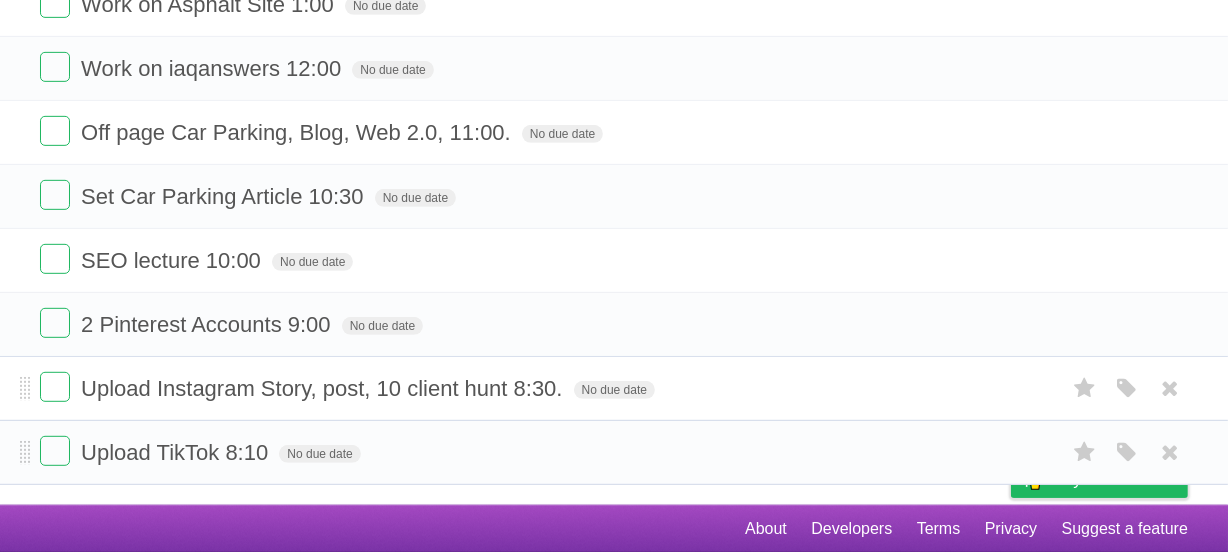 click on "Upload TikTok 8:10
No due date
White
Red
Blue
Green
Purple
Orange" at bounding box center [614, 452] 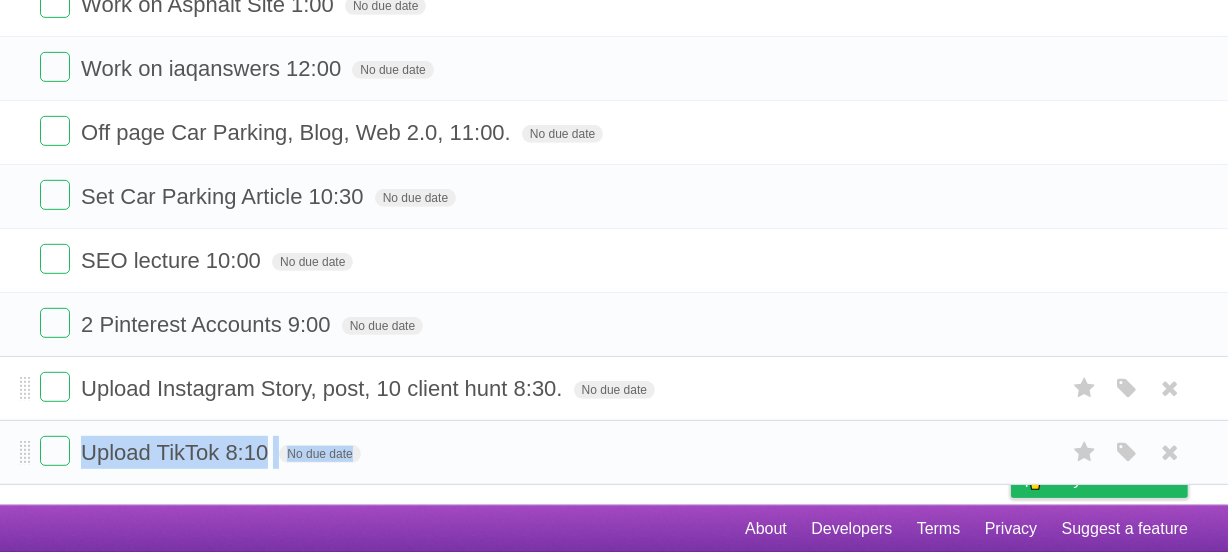 drag, startPoint x: 851, startPoint y: 443, endPoint x: 818, endPoint y: 448, distance: 33.37664 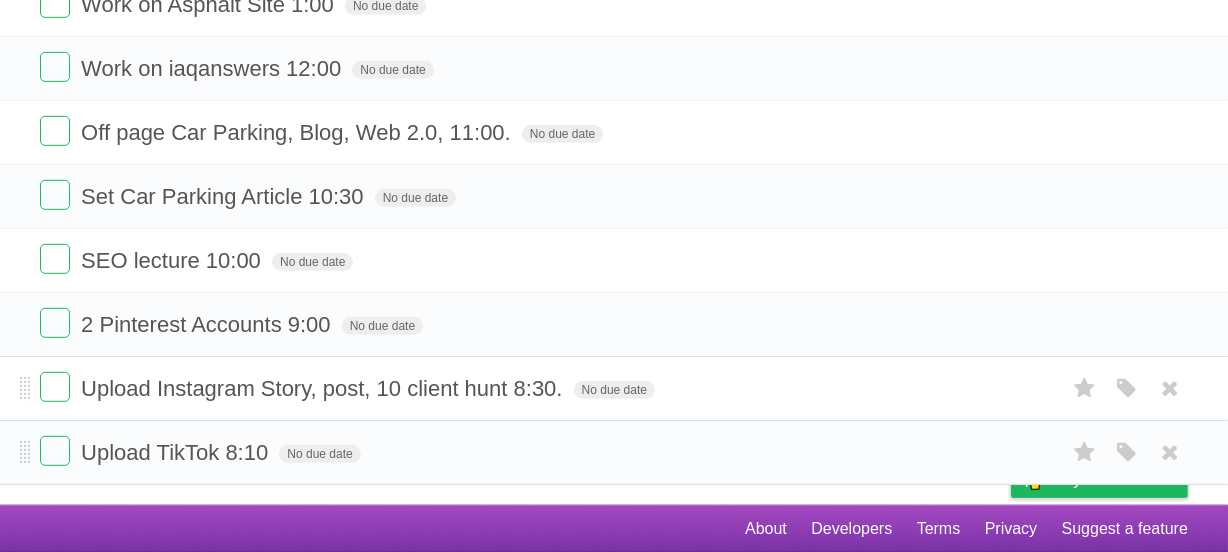 click on "Upload TikTok 8:10
No due date
White
Red
Blue
Green
Purple
Orange" at bounding box center (614, 452) 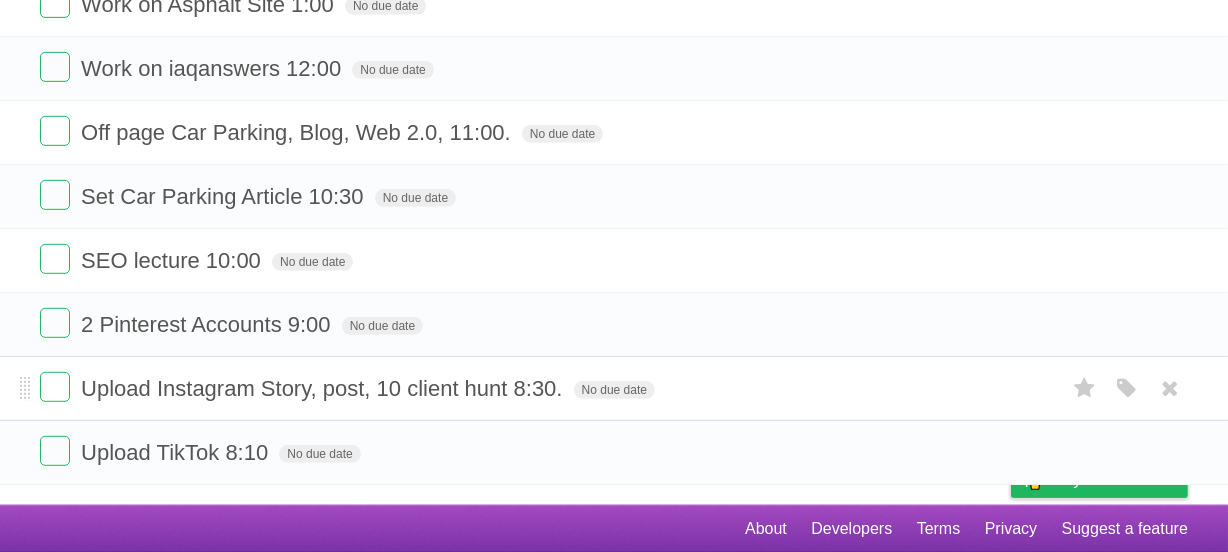 click on "Upload Instagram Story, post, 10 client hunt 8:30." at bounding box center (324, 388) 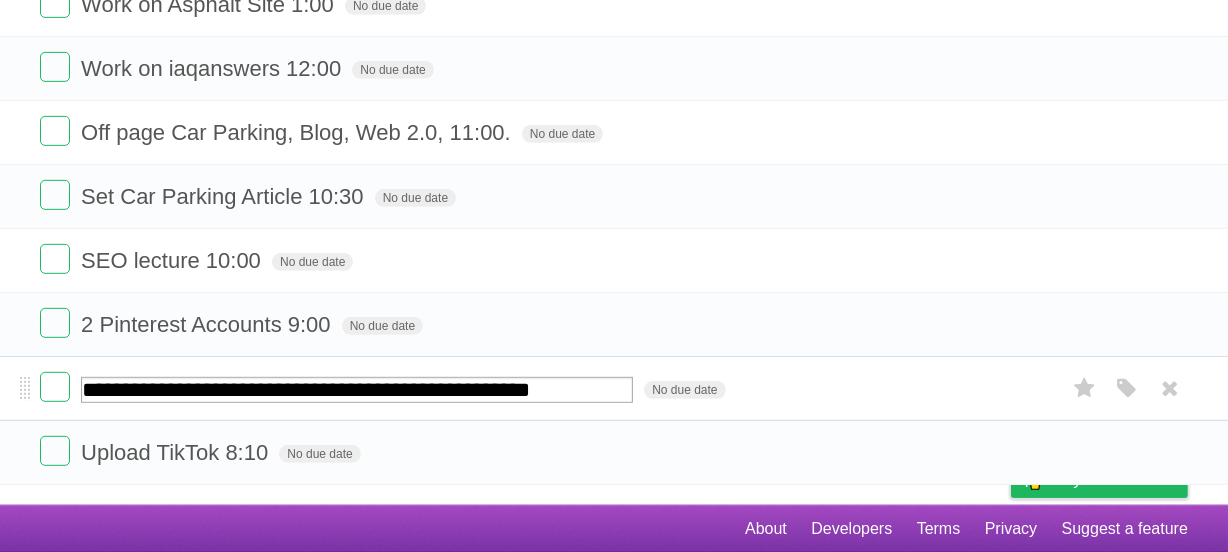click on "**********" at bounding box center (357, 390) 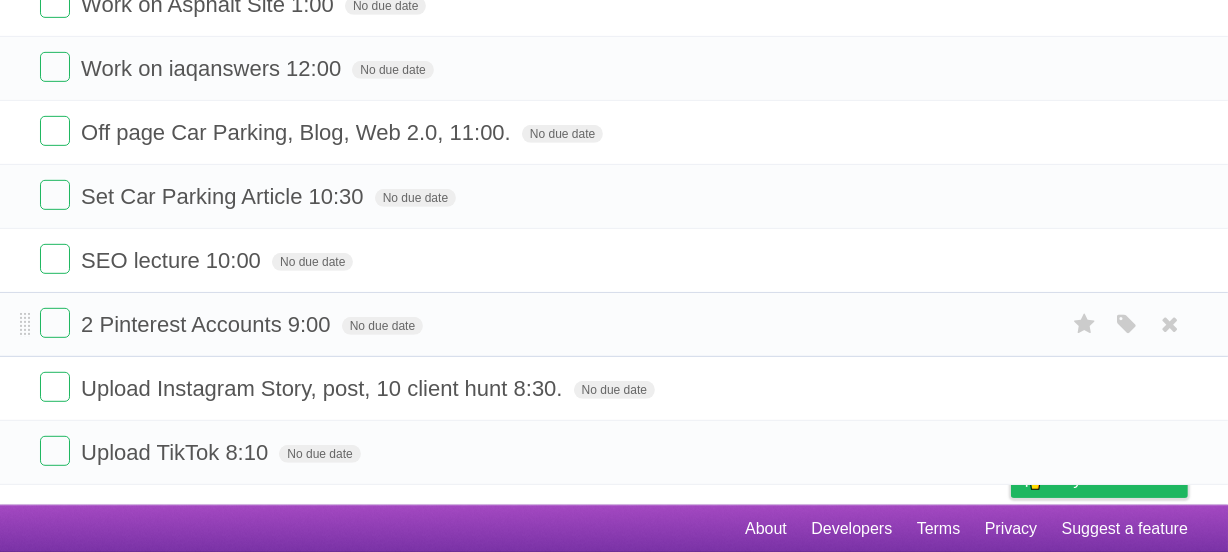 click on "2 Pinterest Accounts 9:00
No due date
White
Red
Blue
Green
Purple
Orange" at bounding box center [614, 324] 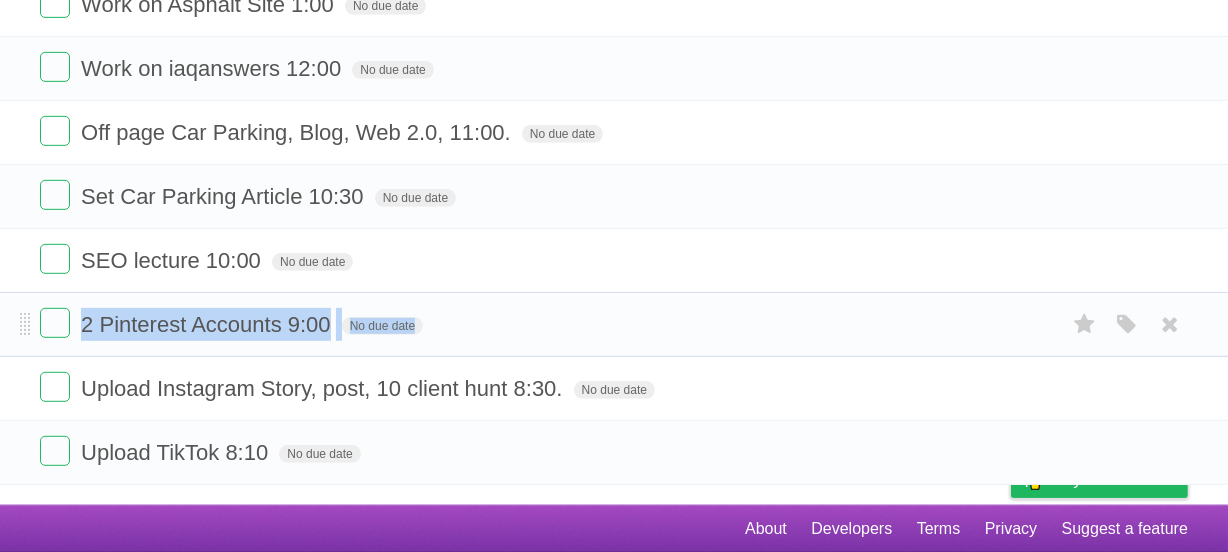 click on "2 Pinterest Accounts 9:00
No due date
White
Red
Blue
Green
Purple
Orange" at bounding box center (614, 324) 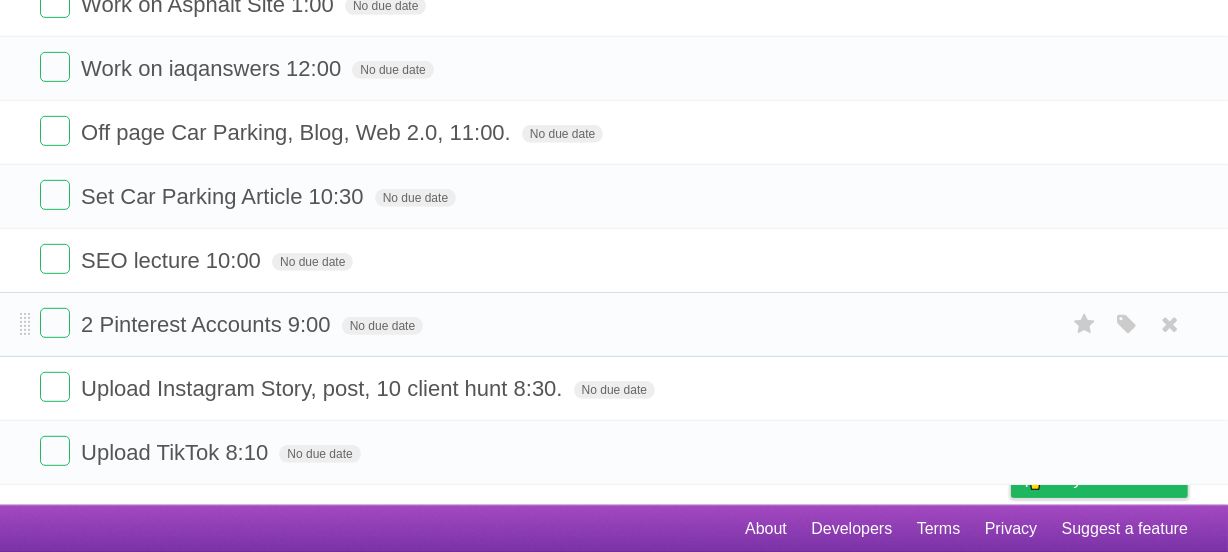 click on "2 Pinterest Accounts 9:00
No due date
White
Red
Blue
Green
Purple
Orange" at bounding box center (614, 324) 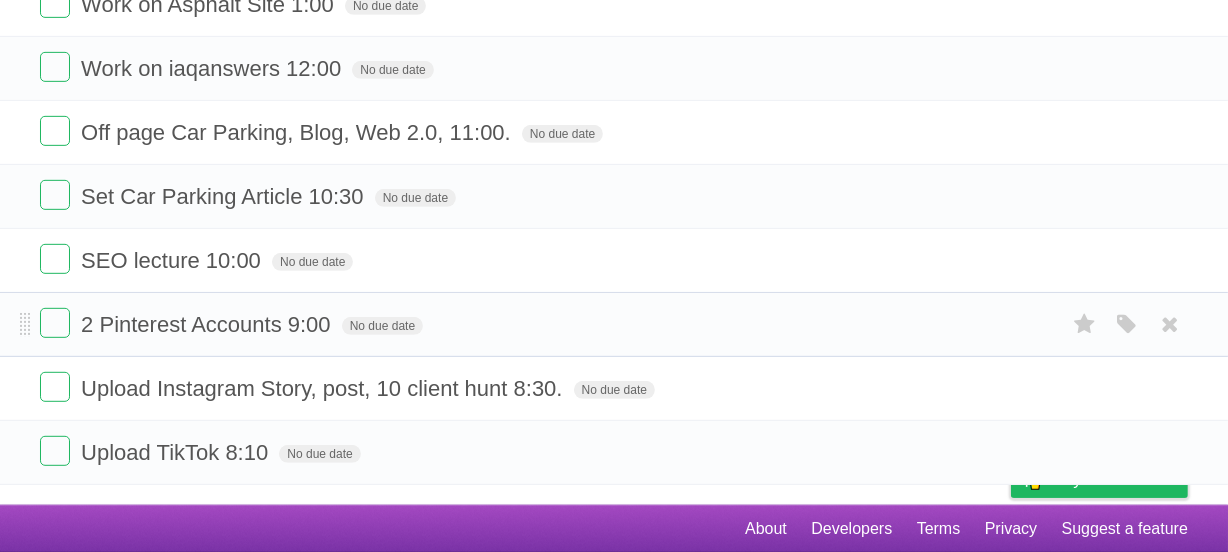 click on "2 Pinterest Accounts 9:00
No due date
White
Red
Blue
Green
Purple
Orange" at bounding box center (614, 324) 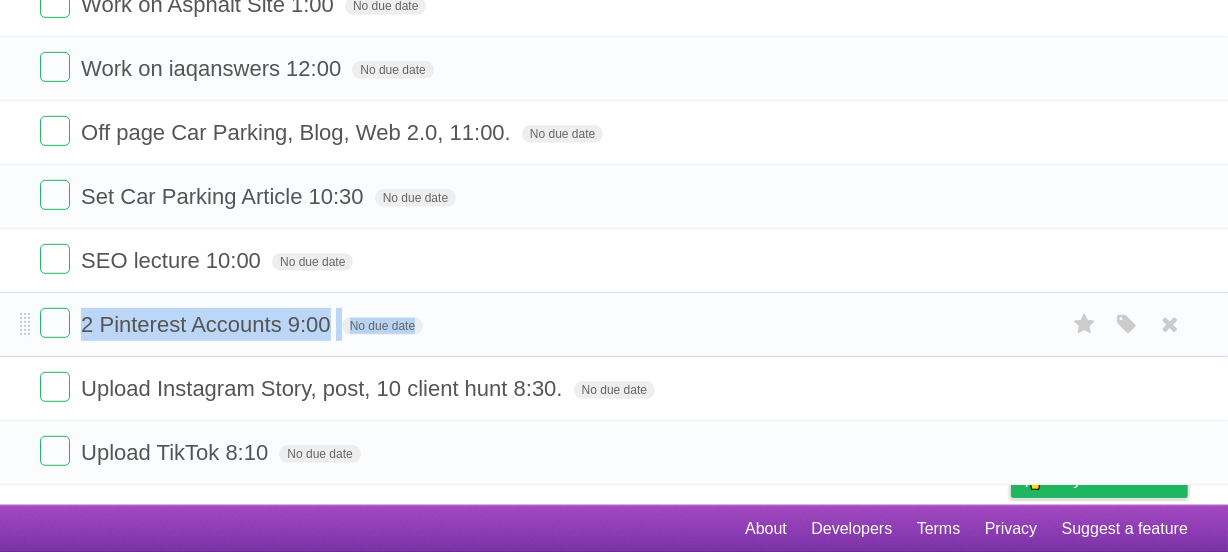 click on "2 Pinterest Accounts 9:00
No due date
White
Red
Blue
Green
Purple
Orange" at bounding box center (614, 324) 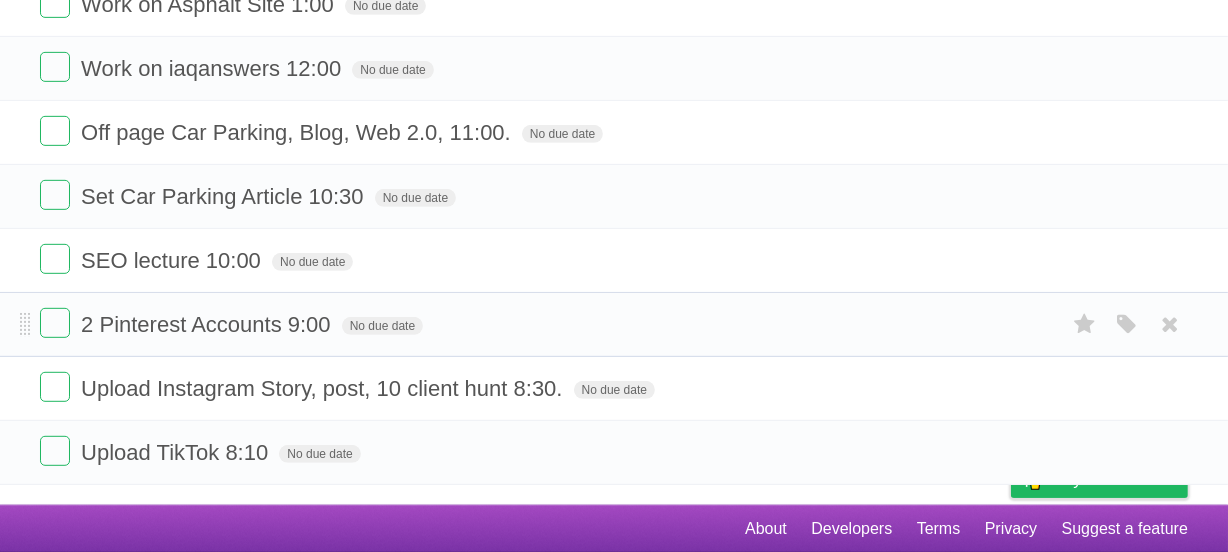 click on "2 Pinterest Accounts 9:00
No due date
White
Red
Blue
Green
Purple
Orange" at bounding box center [614, 324] 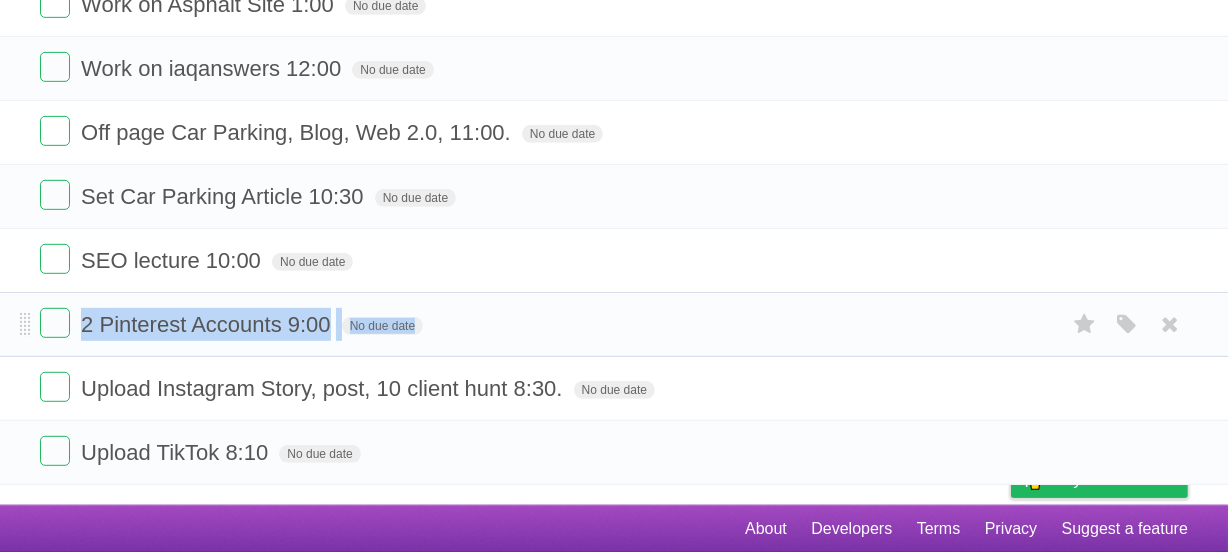 click on "2 Pinterest Accounts 9:00
No due date
White
Red
Blue
Green
Purple
Orange" at bounding box center [614, 324] 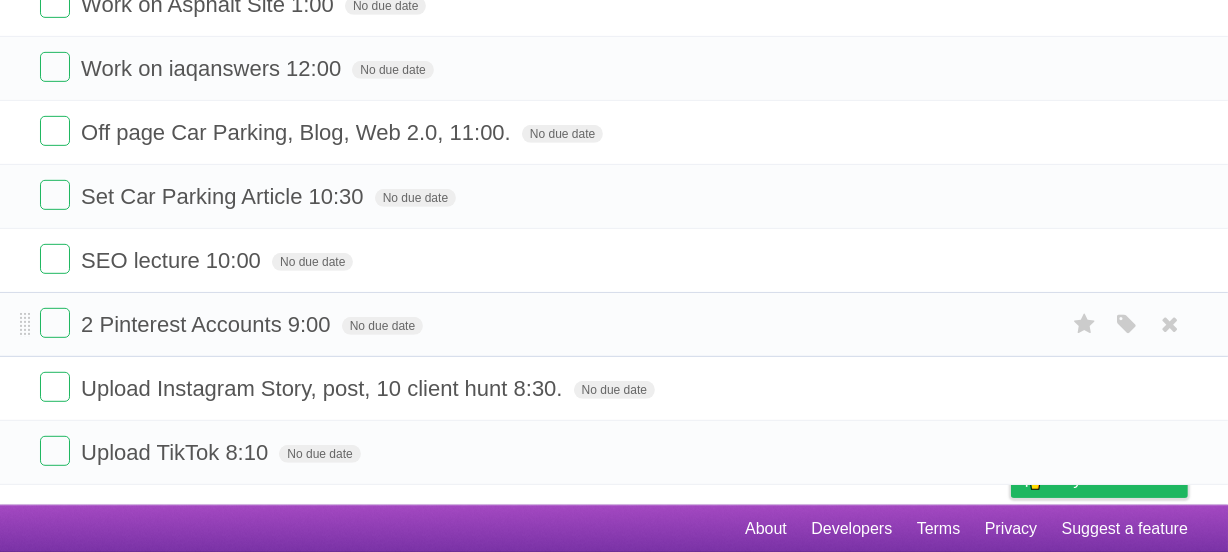 click on "2 Pinterest Accounts 9:00
No due date
White
Red
Blue
Green
Purple
Orange" at bounding box center (614, 324) 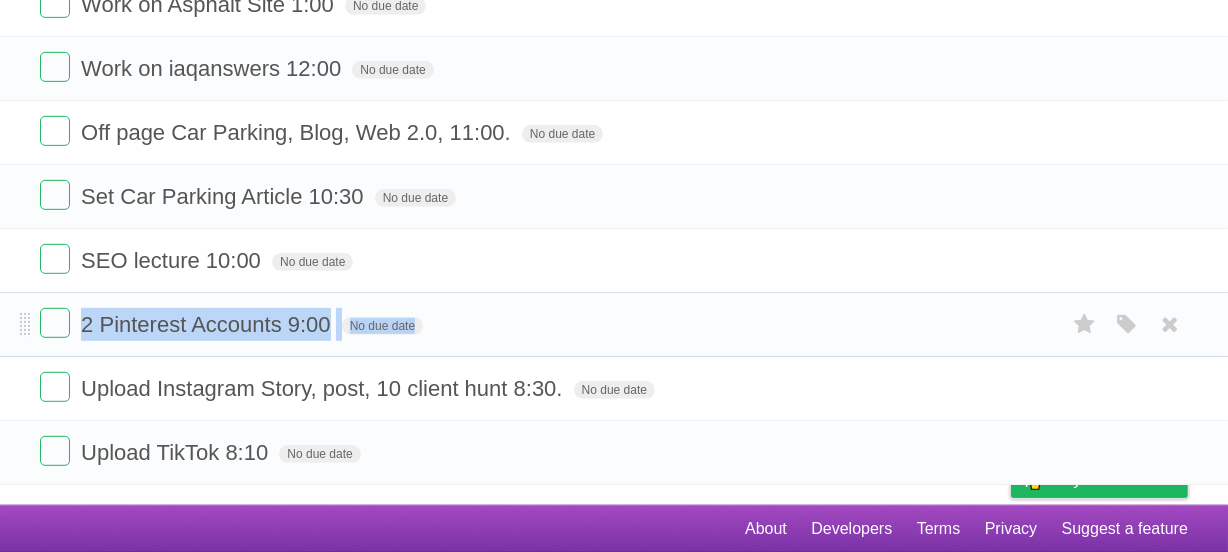 click on "2 Pinterest Accounts 9:00
No due date
White
Red
Blue
Green
Purple
Orange" at bounding box center (614, 324) 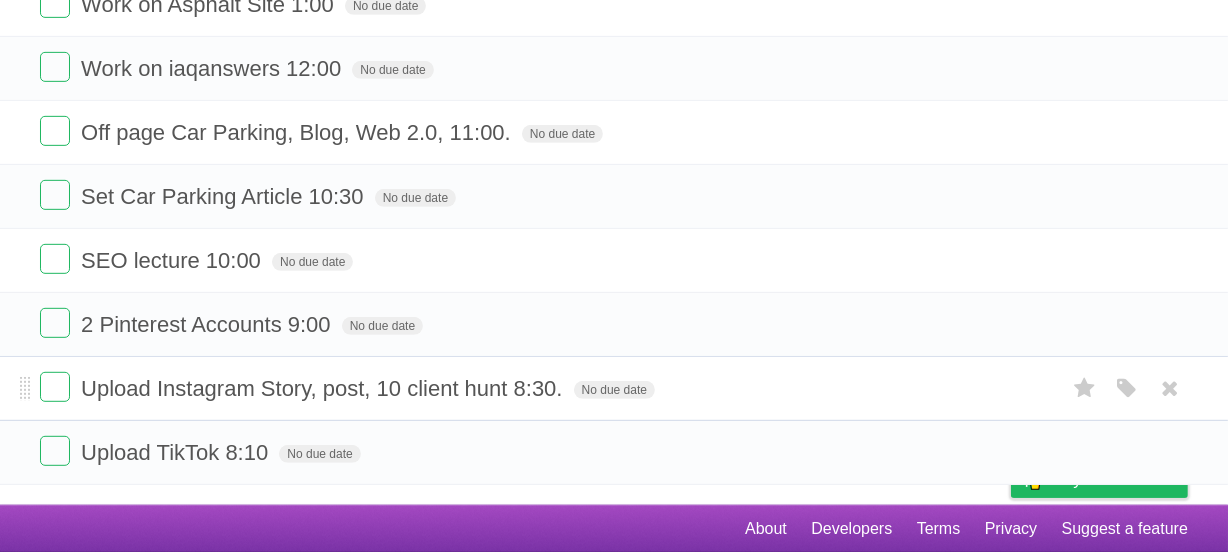 click on "Upload Instagram Story, post, 10 client hunt 8:30.
No due date
White
Red
Blue
Green
Purple
Orange" at bounding box center (614, 388) 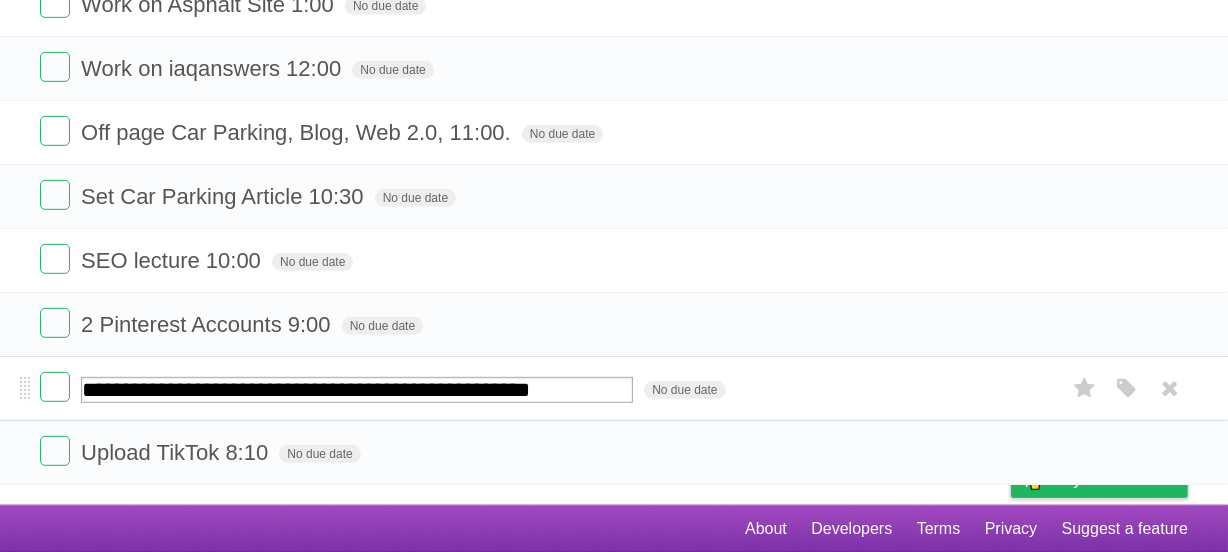 click on "**********" at bounding box center [357, 390] 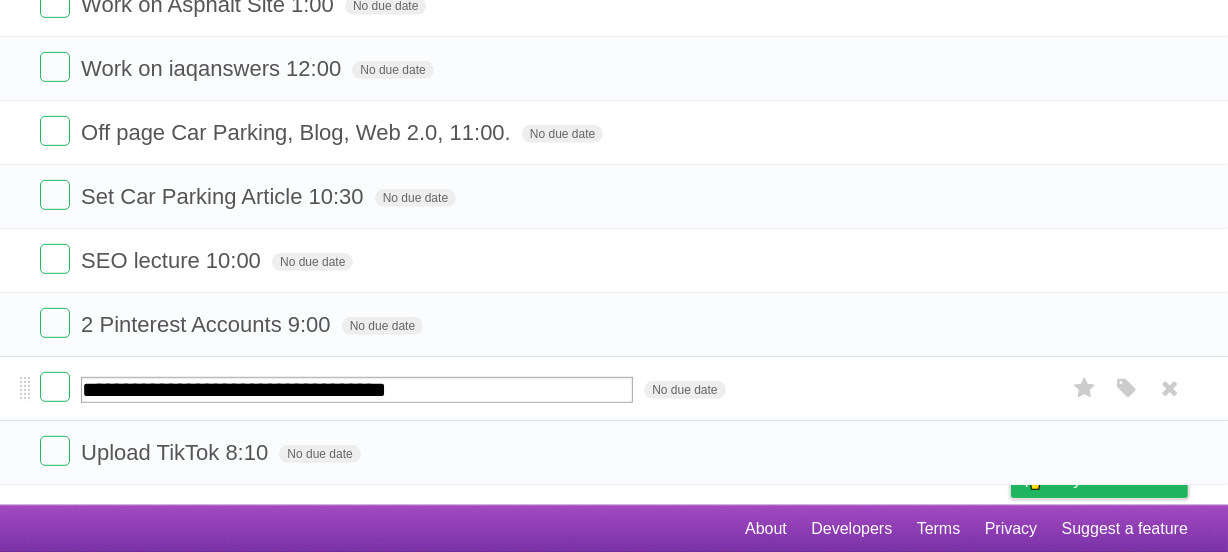 click on "**********" at bounding box center [357, 390] 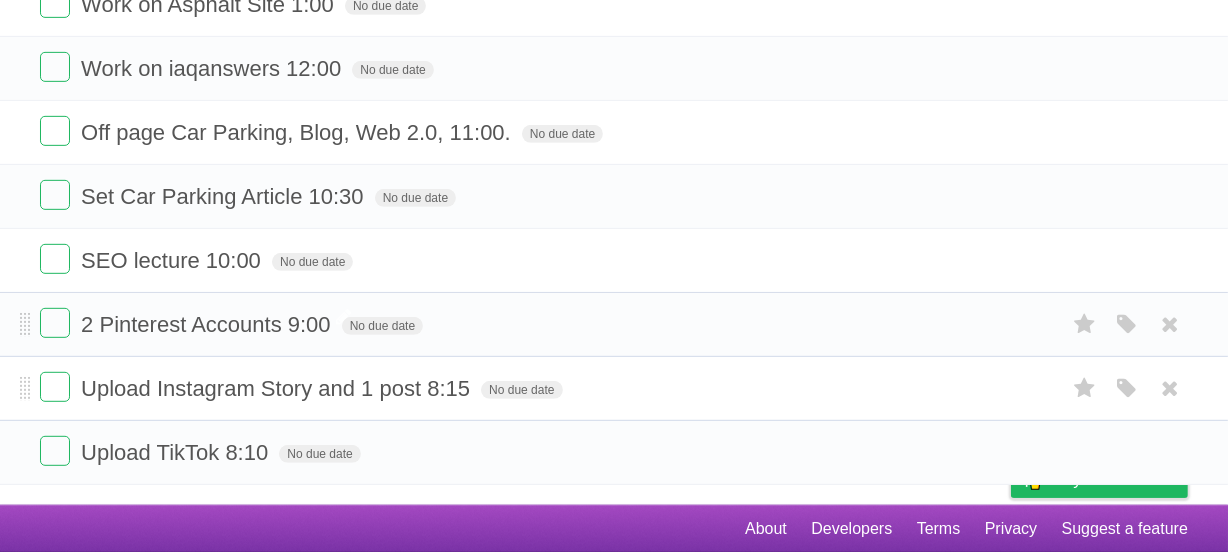 click on "2 Pinterest Accounts 9:00" at bounding box center (208, 324) 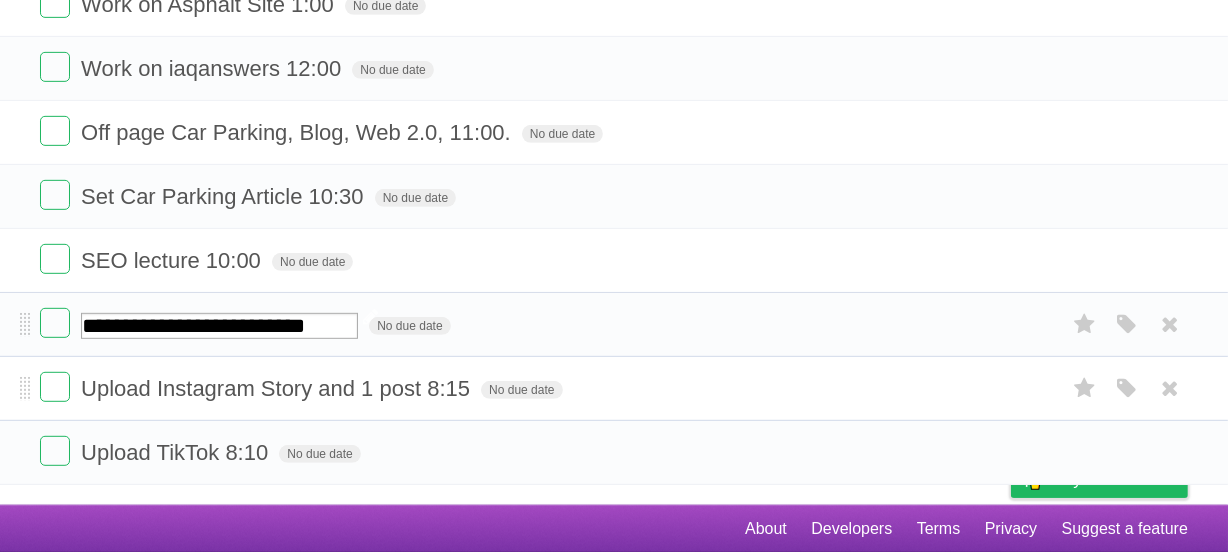 click on "**********" at bounding box center [219, 326] 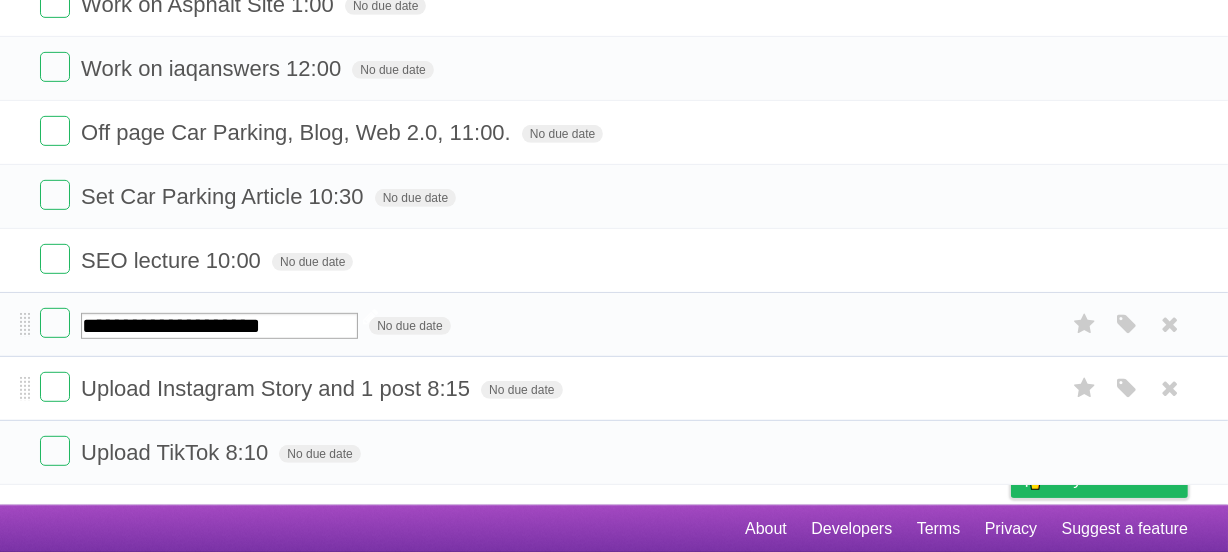 click on "**********" at bounding box center [219, 326] 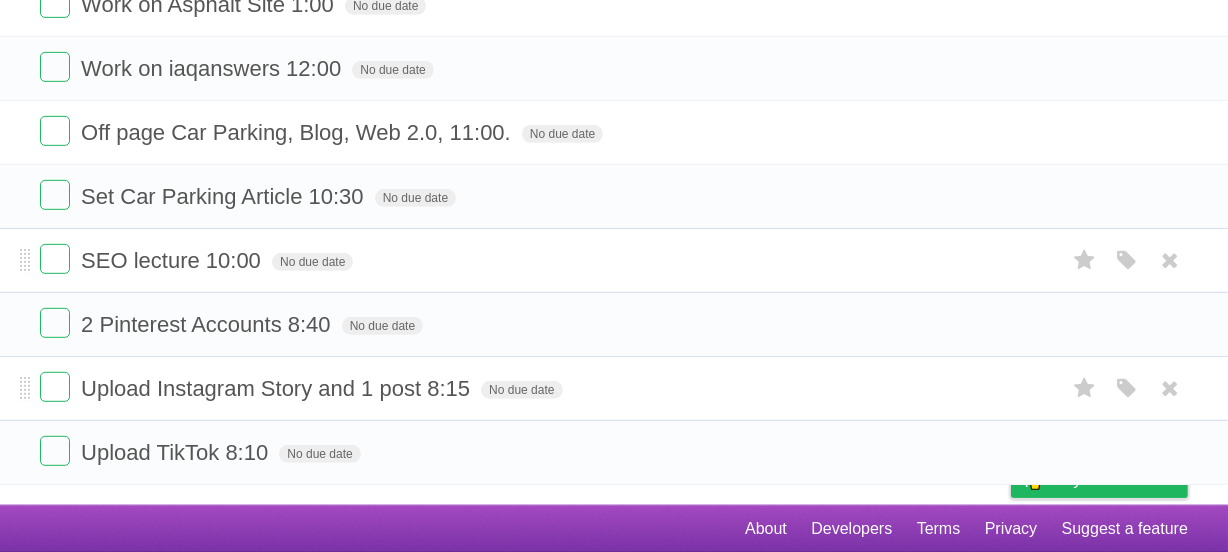 click on "SEO lecture 10:00" at bounding box center (173, 260) 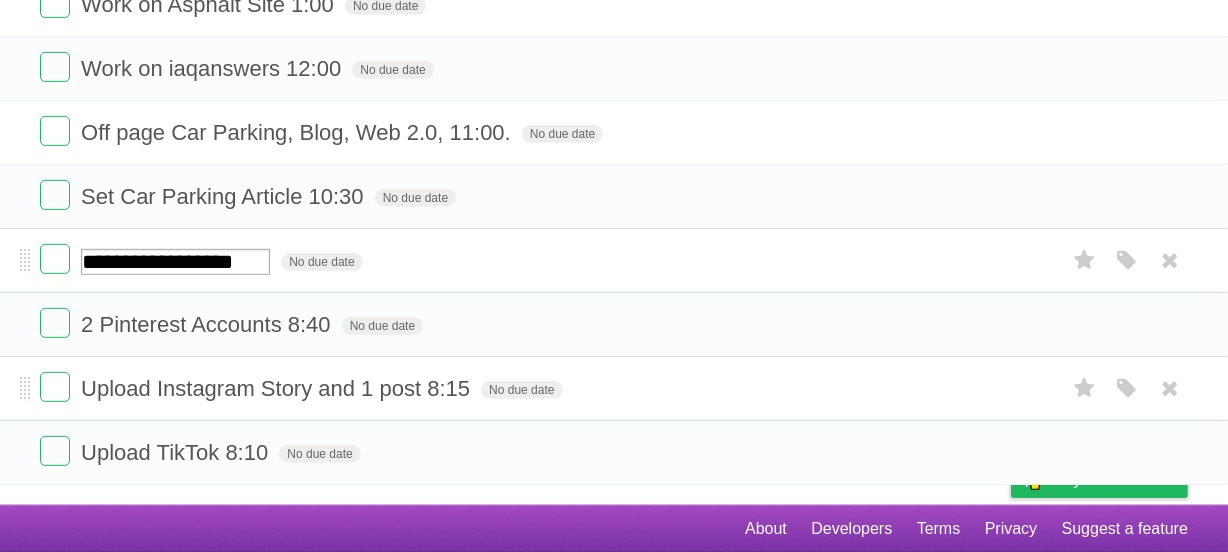 click on "**********" at bounding box center [175, 262] 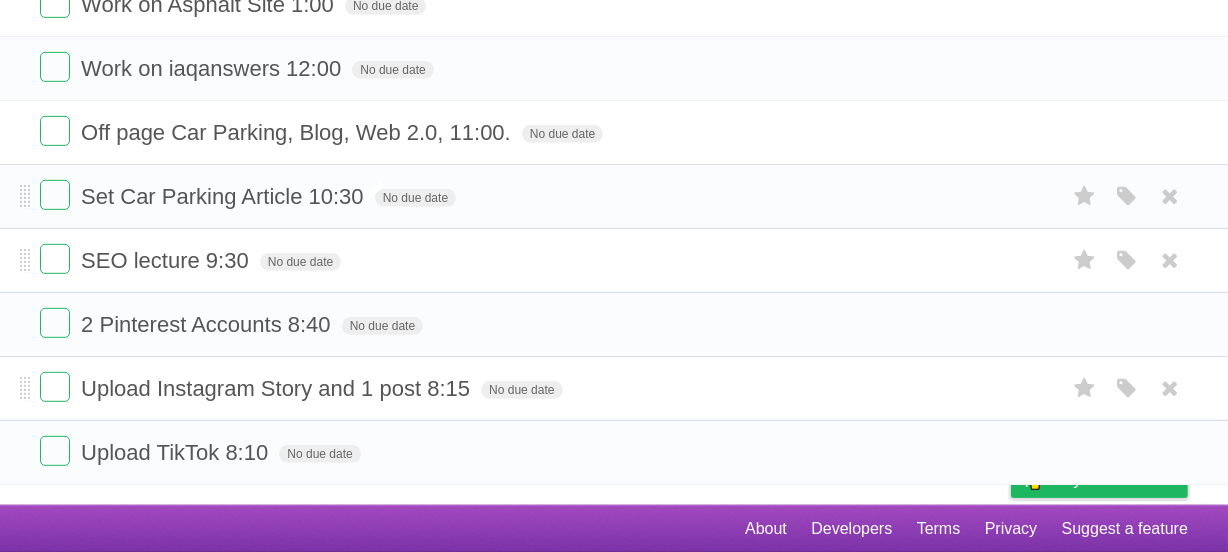click on "Set Car Parking Article 10:30" at bounding box center [224, 196] 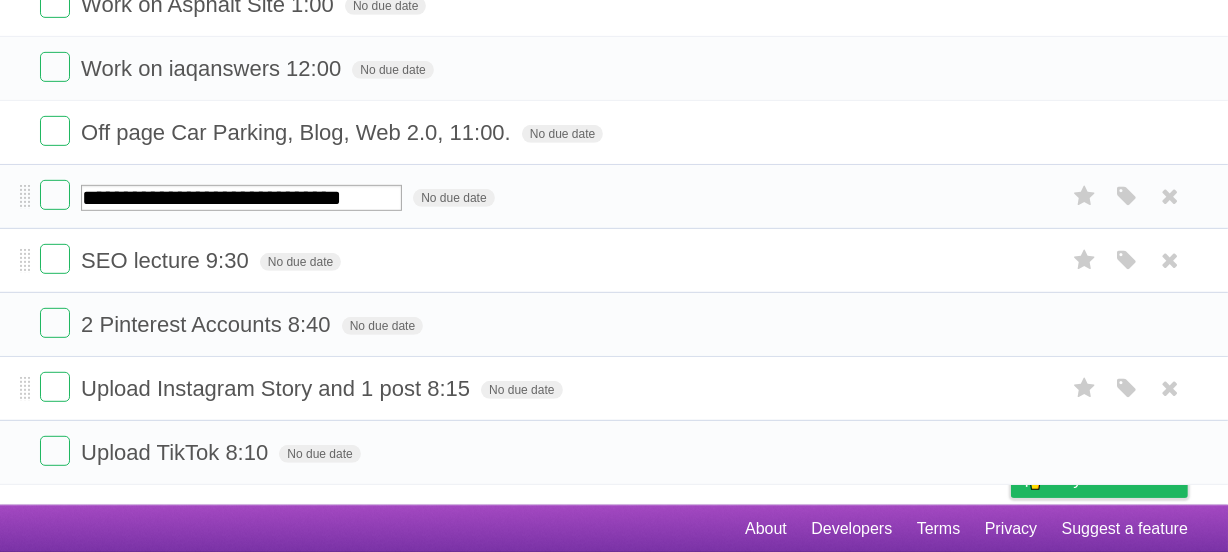 click on "**********" at bounding box center (614, 196) 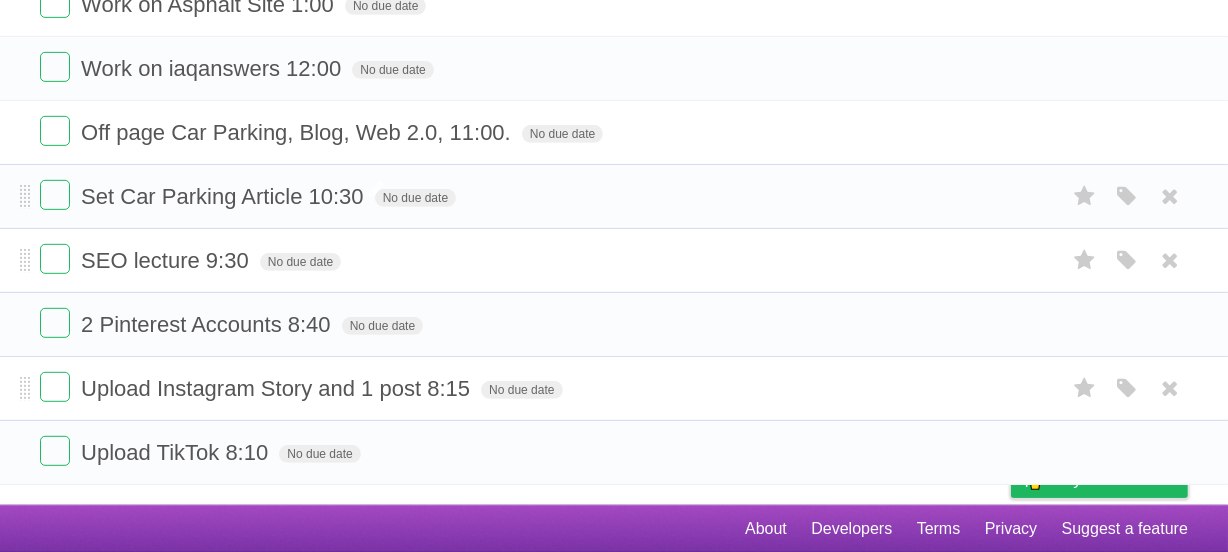 click on "Set Car Parking Article 10:30" at bounding box center (224, 196) 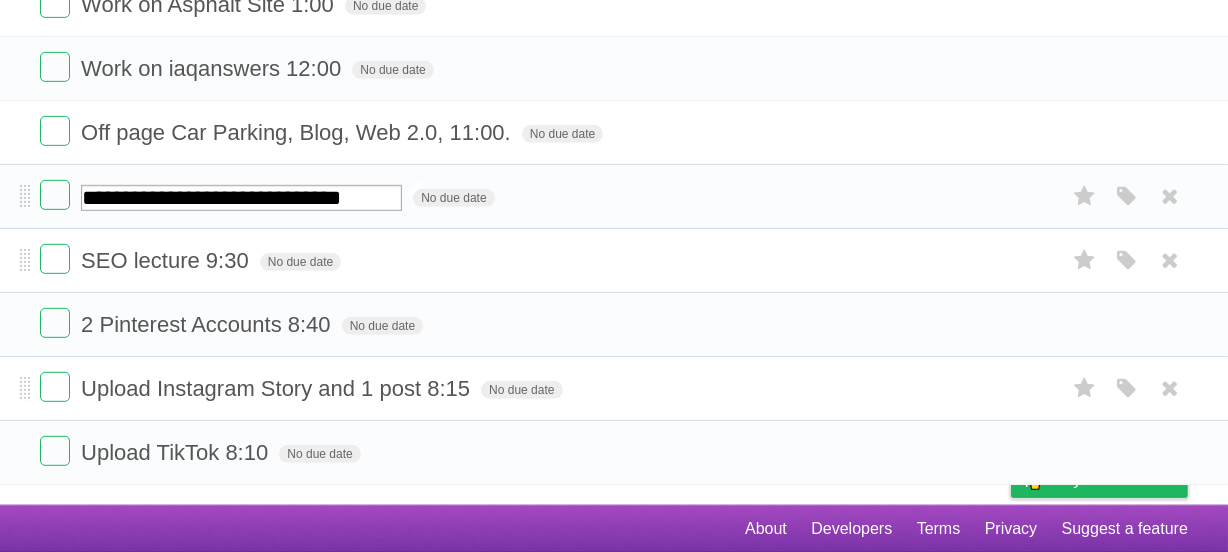 click on "**********" at bounding box center [241, 198] 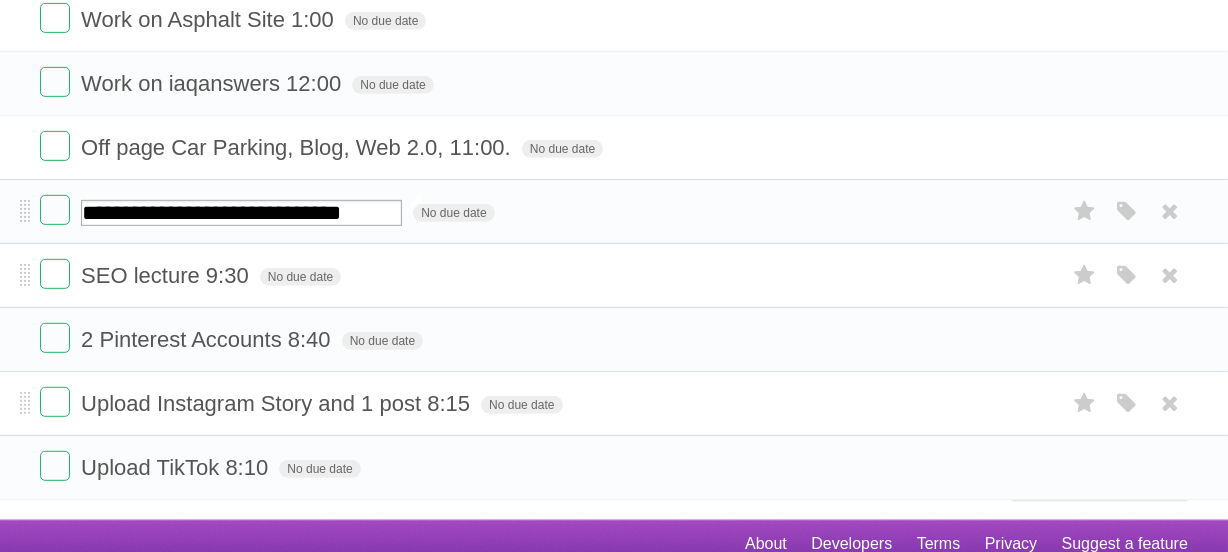 scroll, scrollTop: 880, scrollLeft: 0, axis: vertical 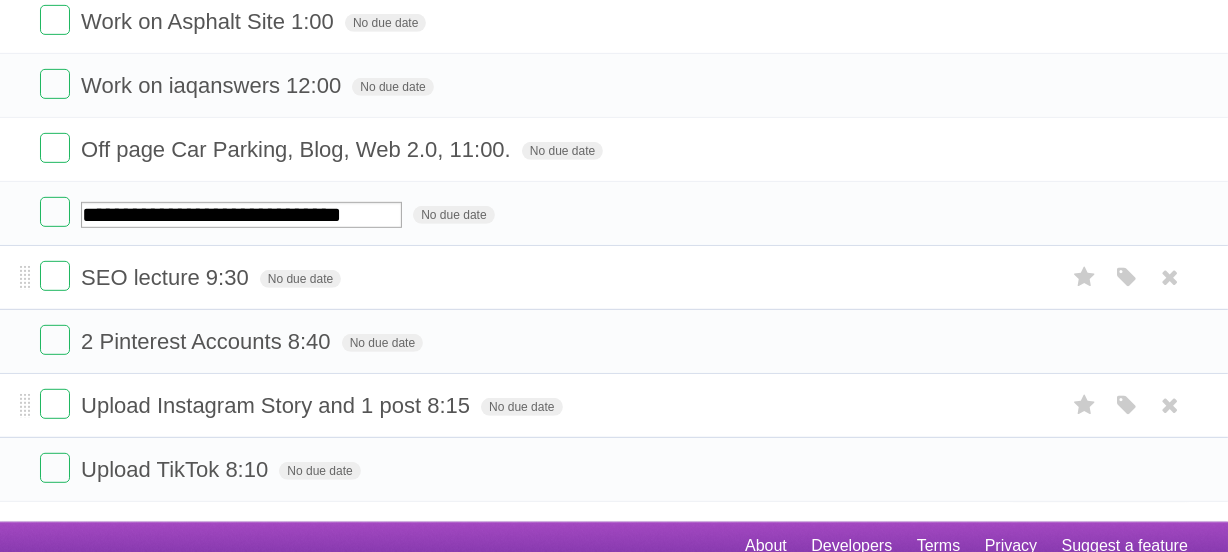 click on "SEO lecture 9:30
No due date
White
Red
Blue
Green
Purple
Orange" at bounding box center [614, 277] 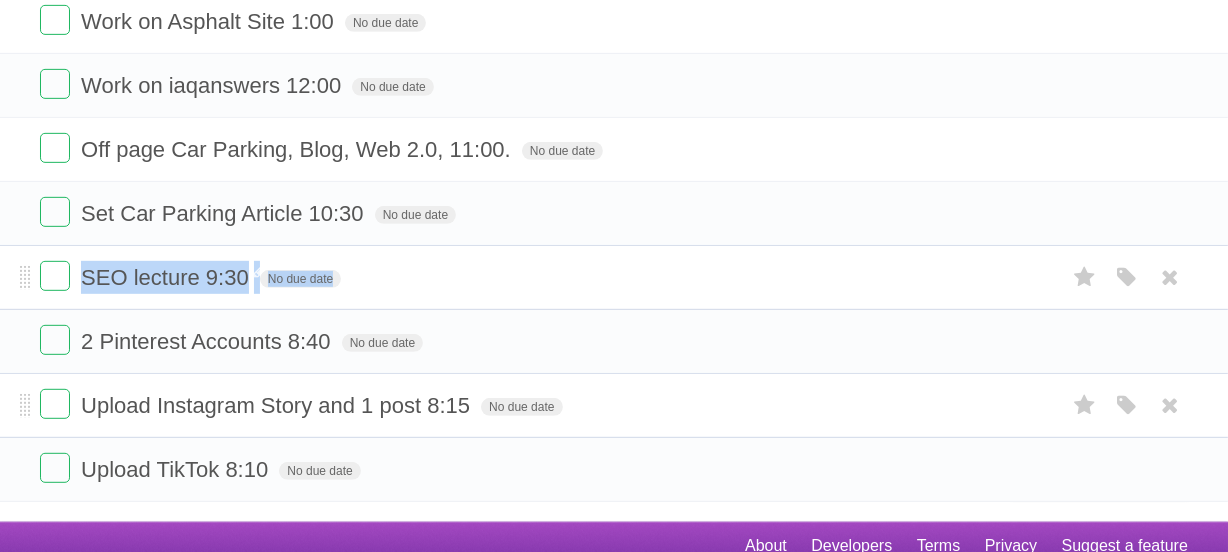 click on "SEO lecture 9:30
No due date
White
Red
Blue
Green
Purple
Orange" at bounding box center (614, 277) 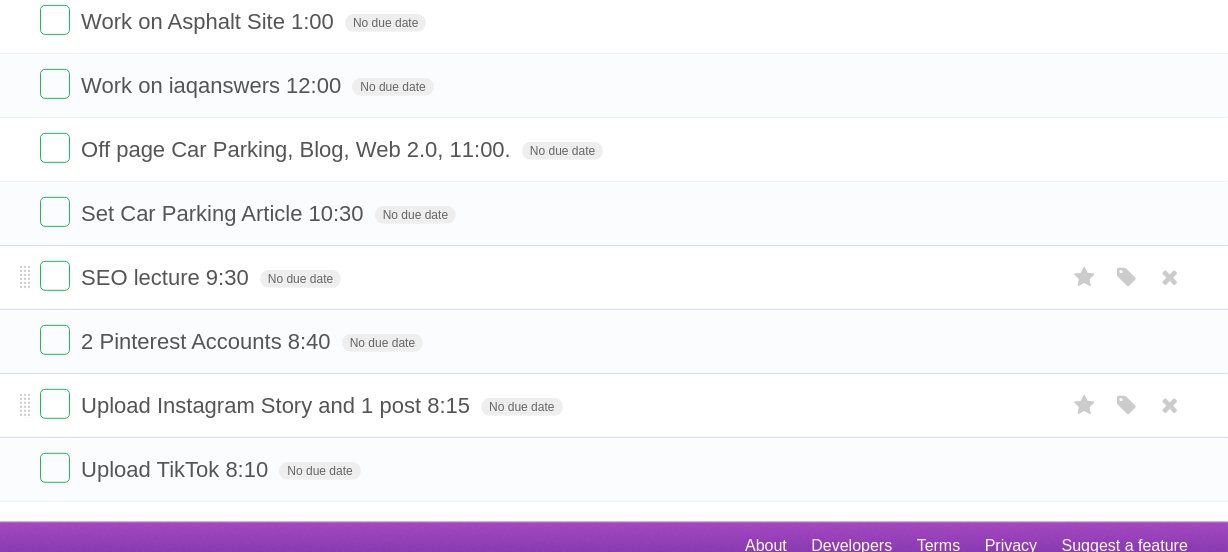 click on "SEO lecture 9:30
No due date
White
Red
Blue
Green
Purple
Orange" at bounding box center (614, 277) 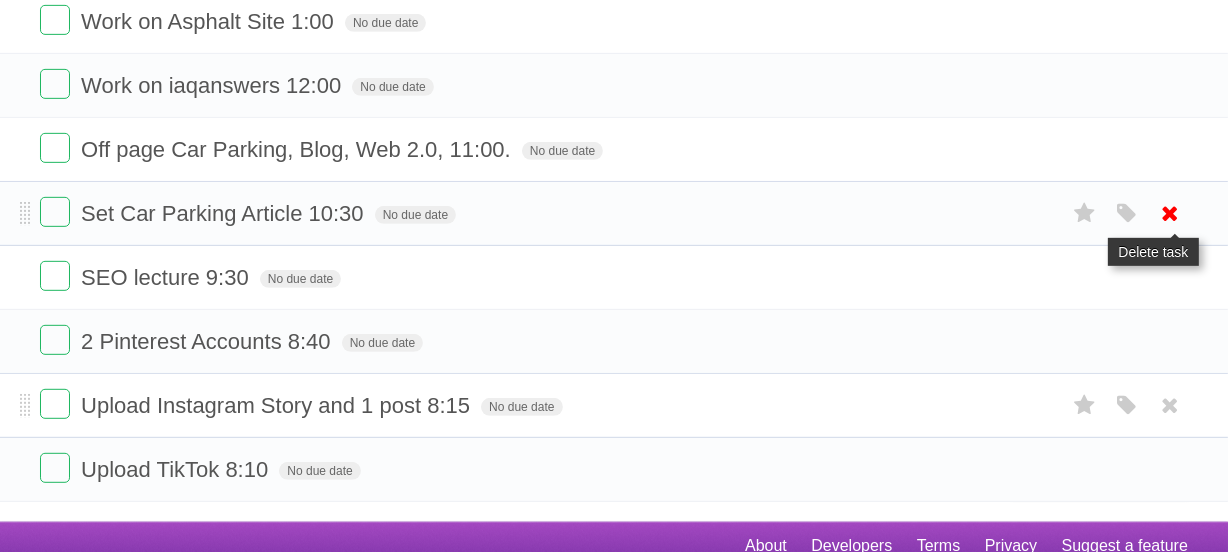 click at bounding box center [1170, 213] 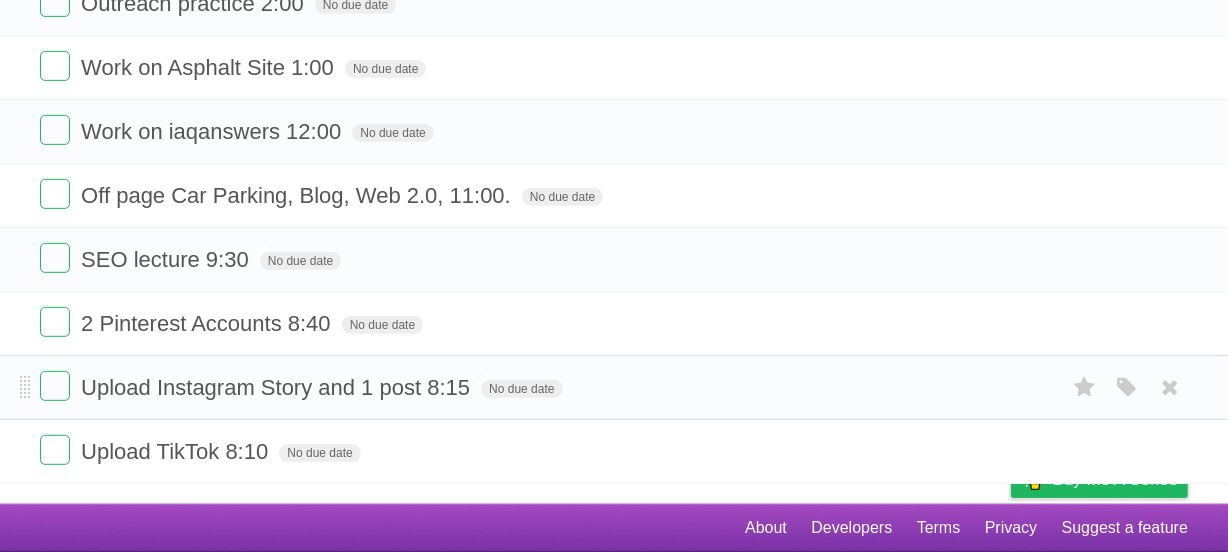 scroll, scrollTop: 833, scrollLeft: 0, axis: vertical 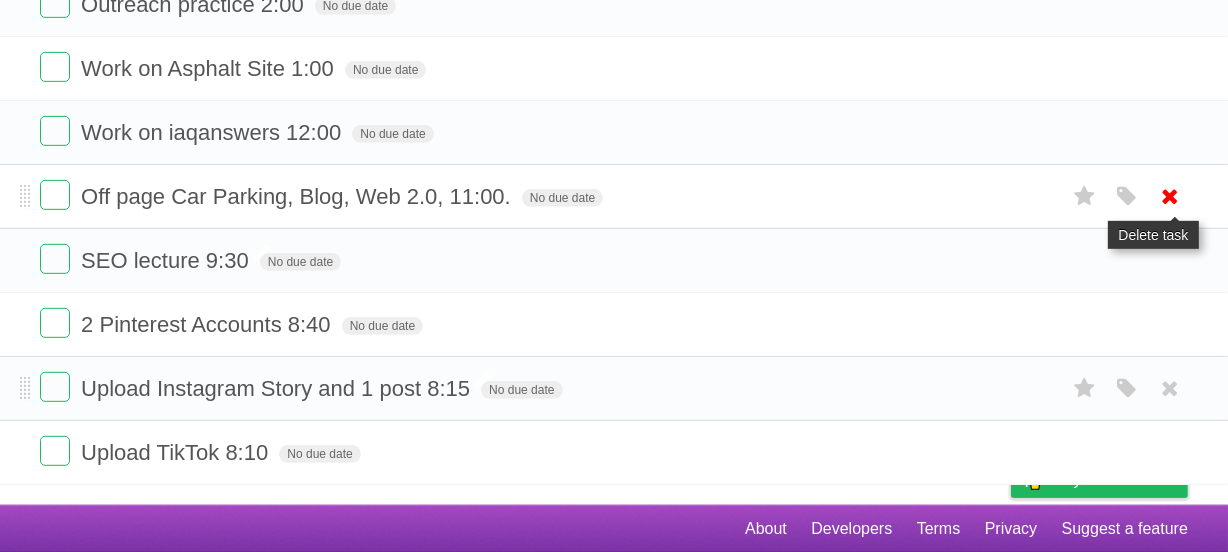 click at bounding box center (1170, 196) 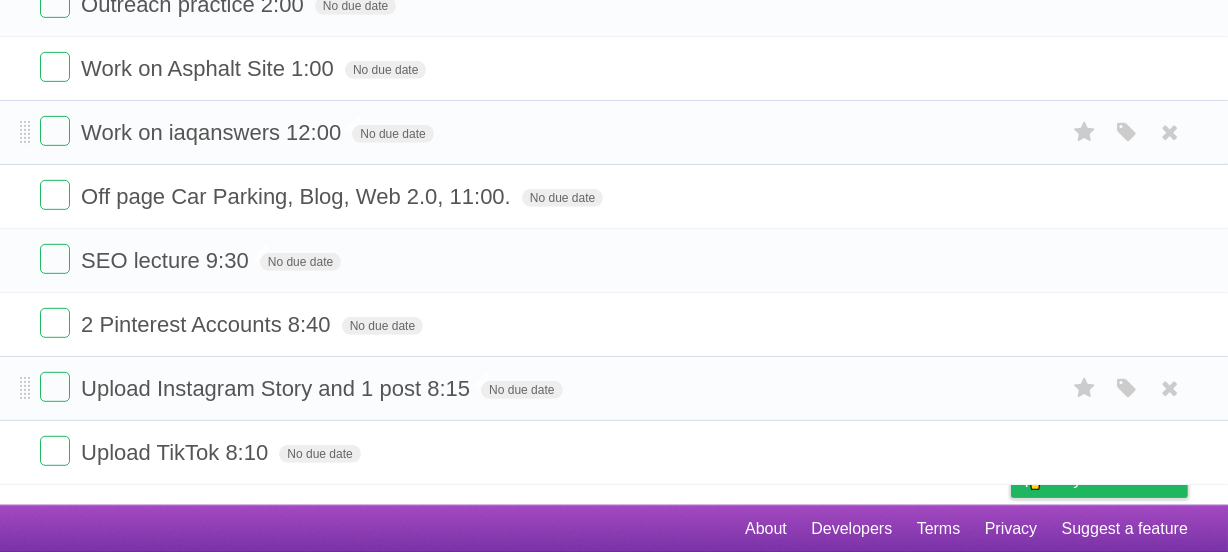 scroll, scrollTop: 769, scrollLeft: 0, axis: vertical 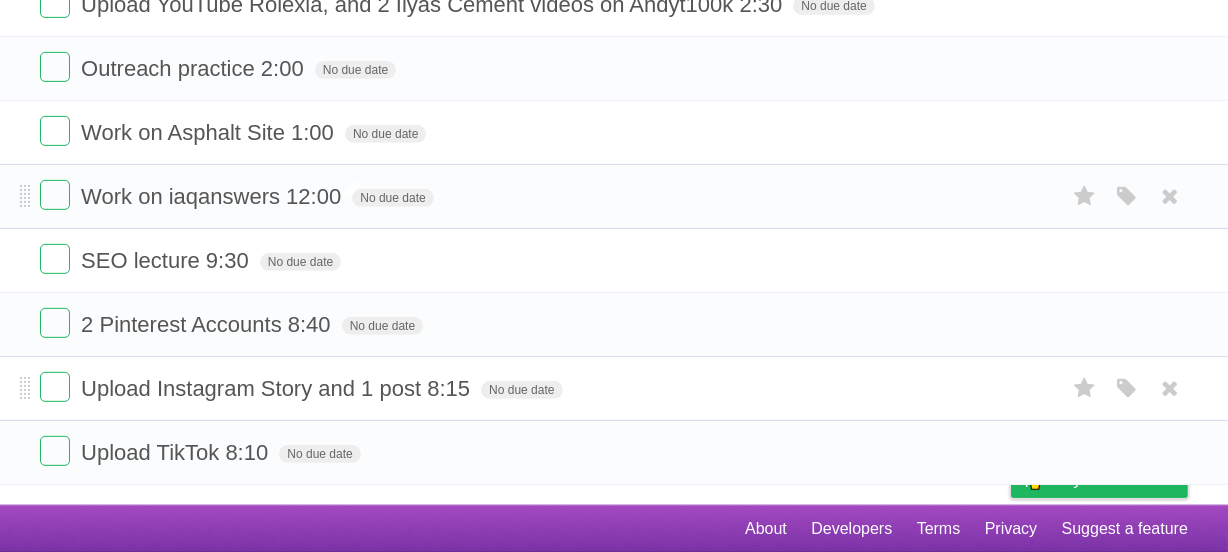 click on "Work on iaqanswers 12:00" at bounding box center [213, 196] 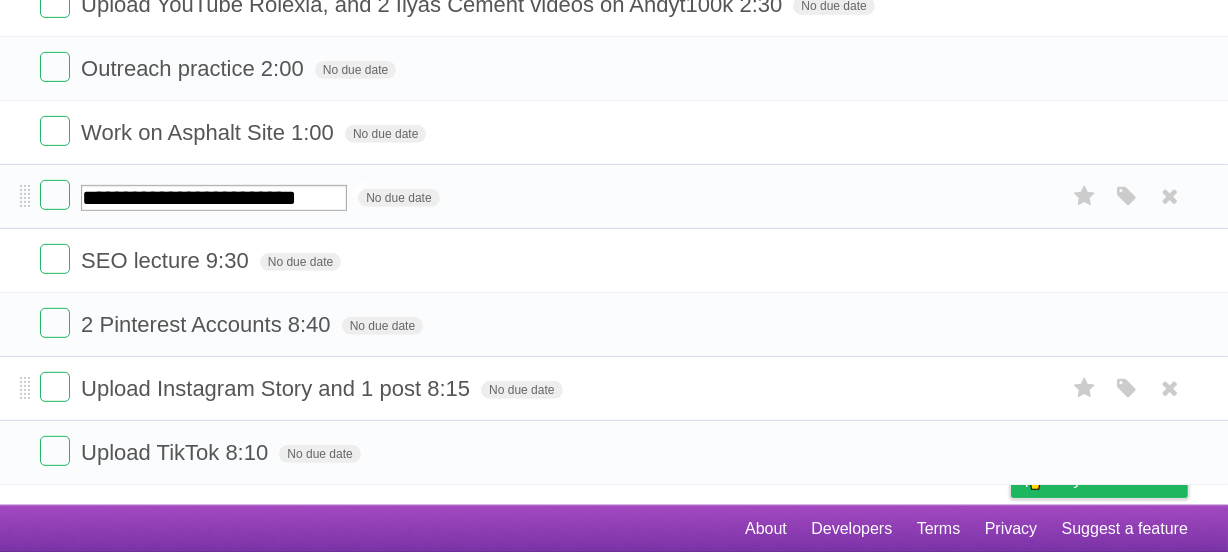 click on "**********" at bounding box center (214, 198) 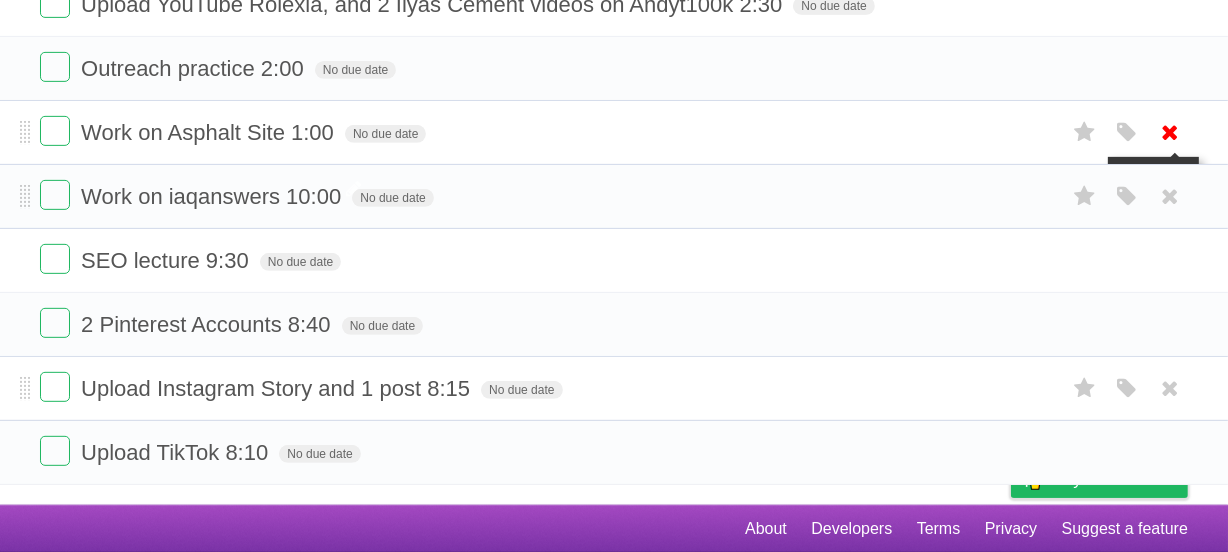 click at bounding box center [1170, 132] 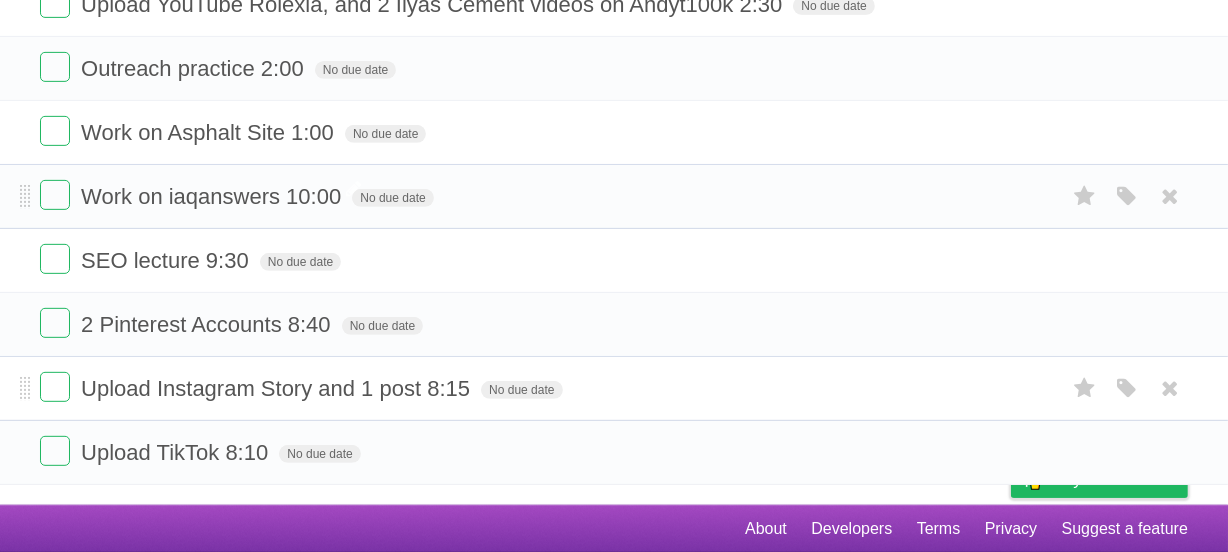 click on "Work on iaqanswers 10:00" at bounding box center (213, 196) 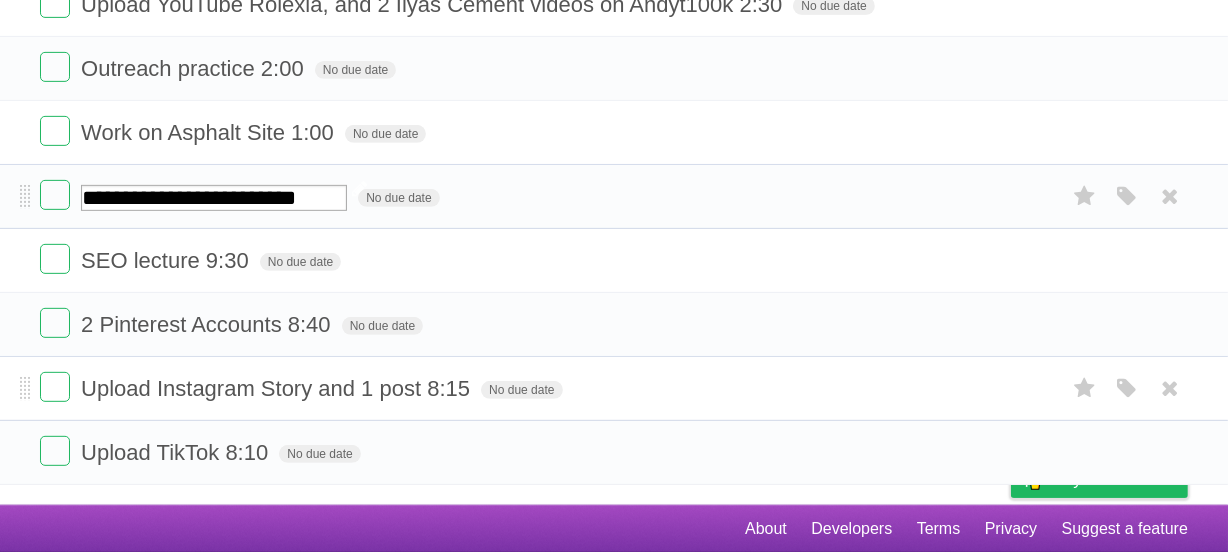 click on "**********" at bounding box center (214, 198) 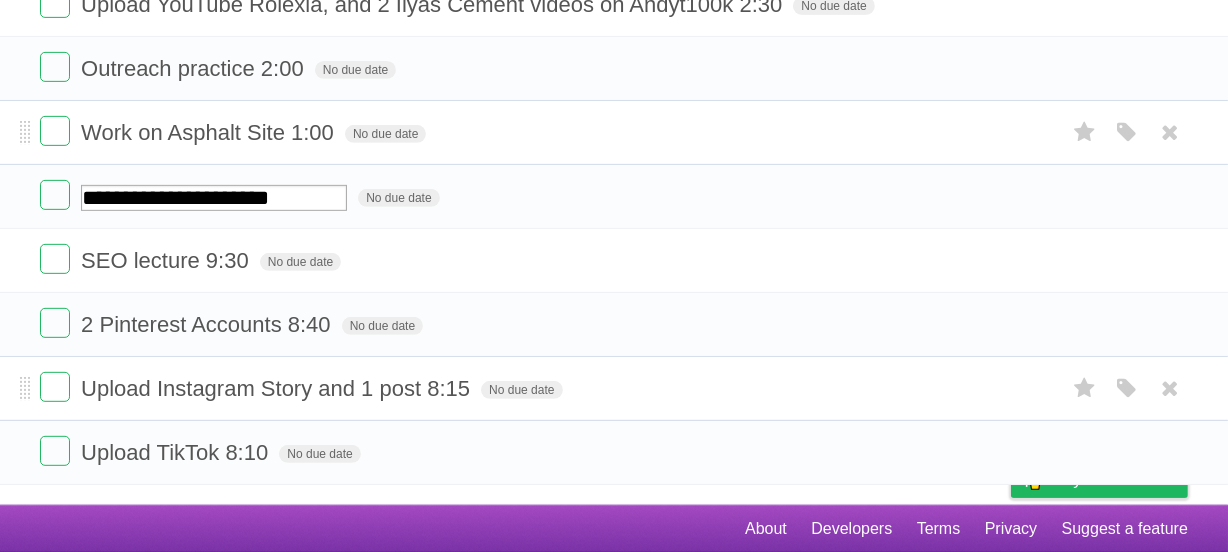 click on "Work on Asphalt Site 1:00" at bounding box center (210, 132) 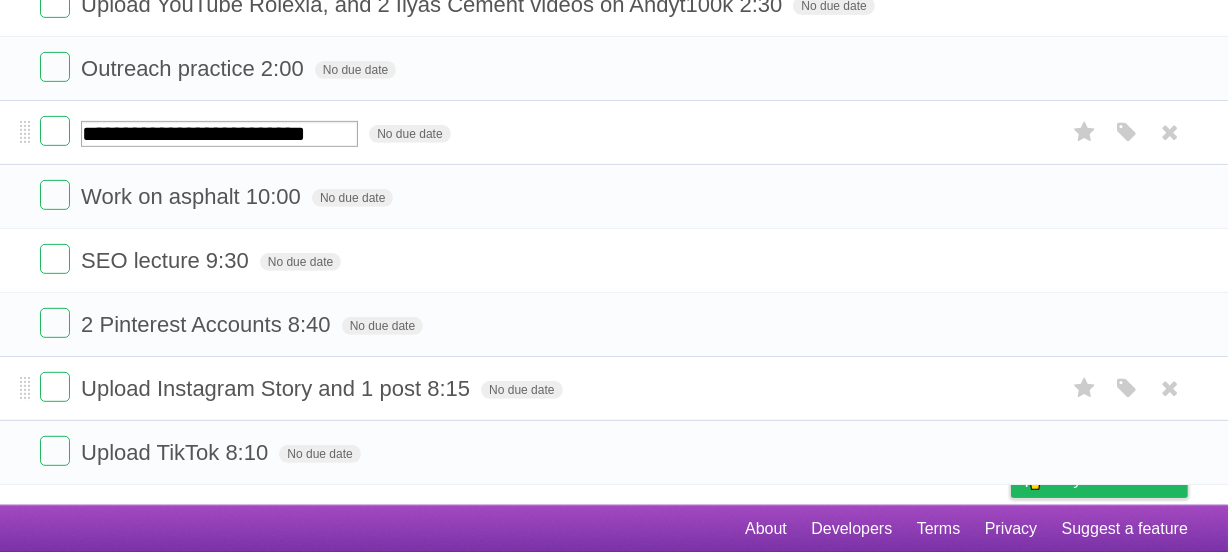 click on "**********" at bounding box center [219, 134] 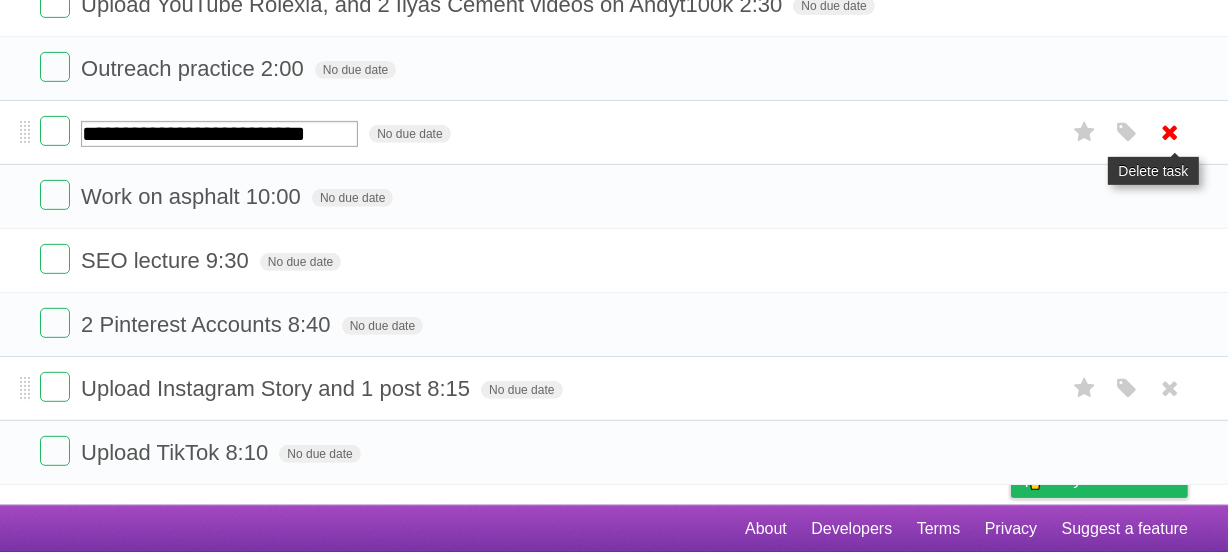 click at bounding box center [1170, 132] 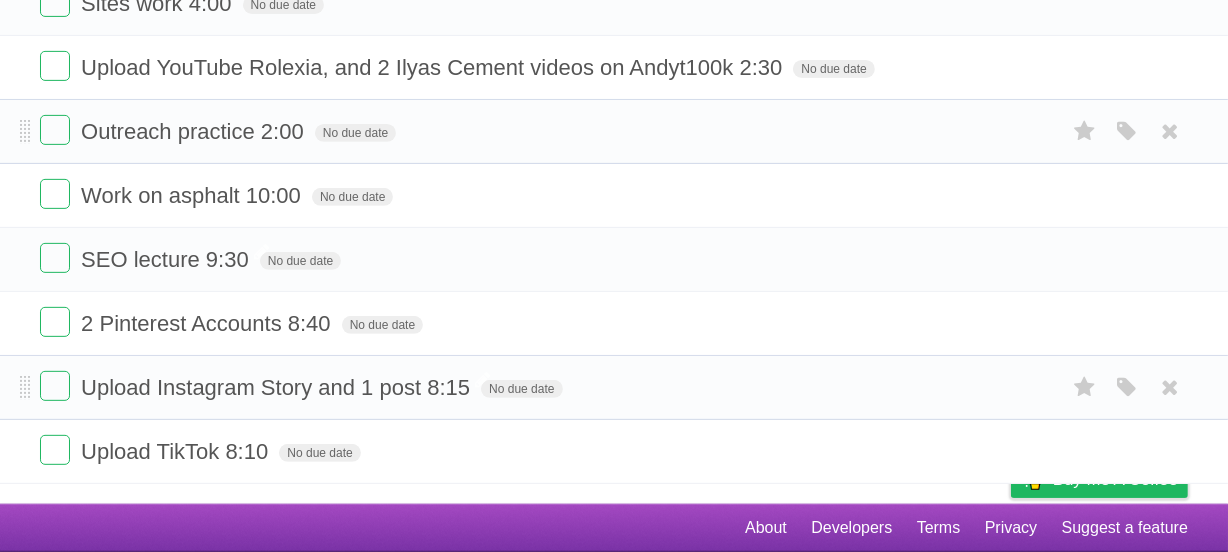 scroll, scrollTop: 705, scrollLeft: 0, axis: vertical 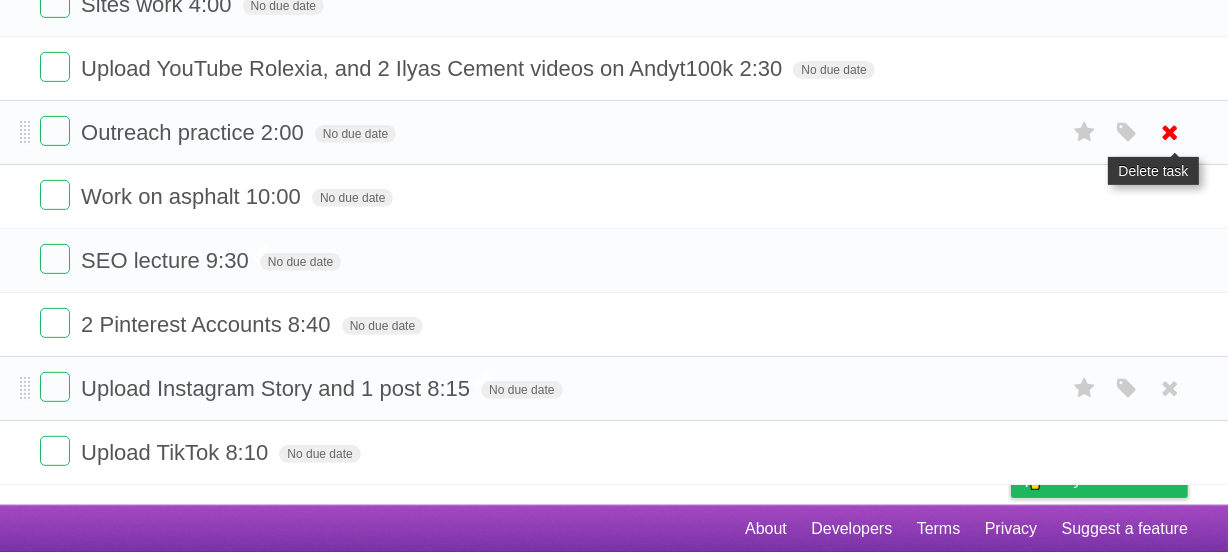 click at bounding box center [1170, 132] 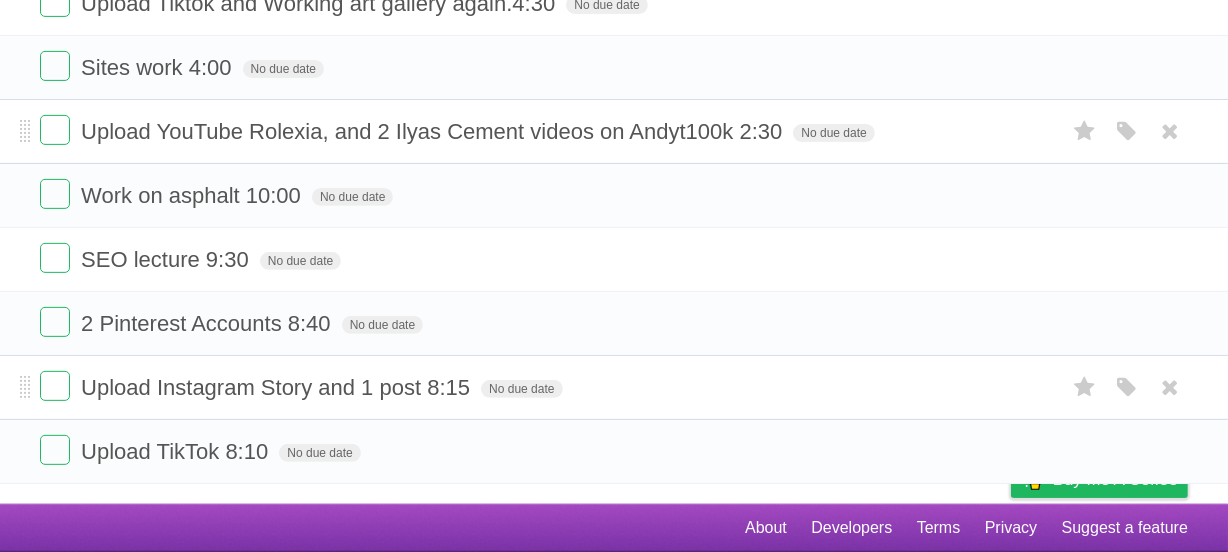 scroll, scrollTop: 641, scrollLeft: 0, axis: vertical 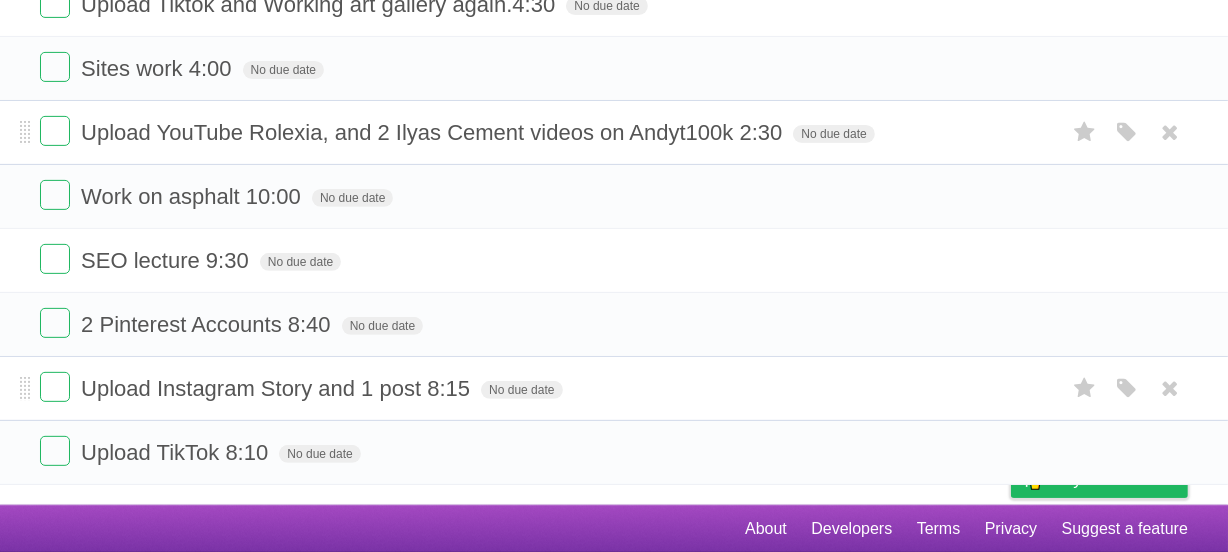 click on "Upload YouTube Rolexia, and 2 Ilyas Cement videos on Andyt100k 2:30" at bounding box center [434, 132] 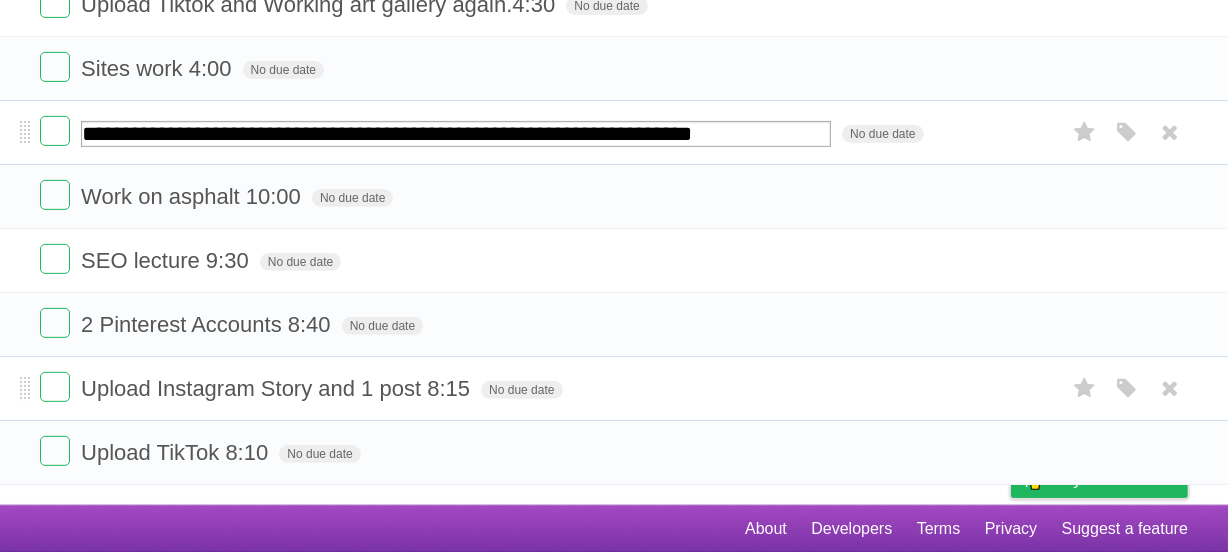 click on "**********" at bounding box center (456, 134) 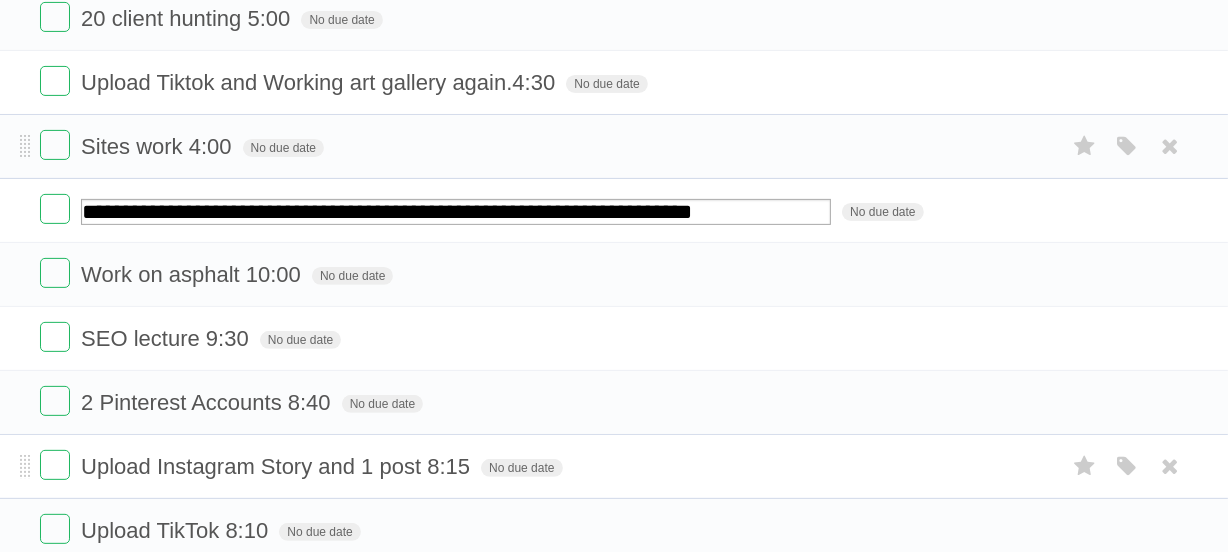 scroll, scrollTop: 562, scrollLeft: 0, axis: vertical 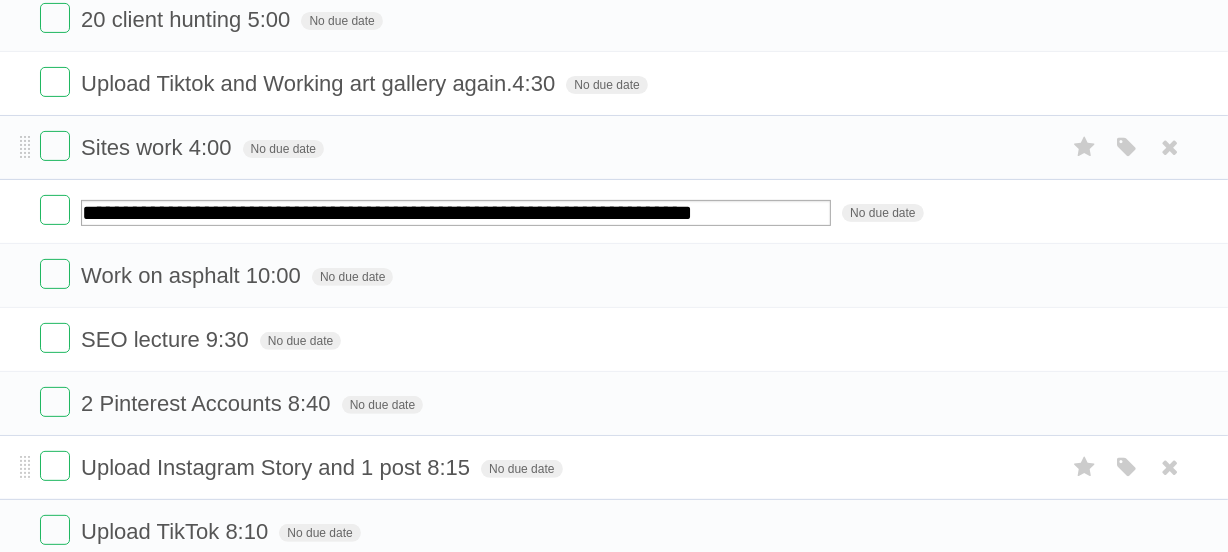 click on "Sites work 4:00
No due date
White
Red
Blue
Green
Purple
Orange" at bounding box center [614, 147] 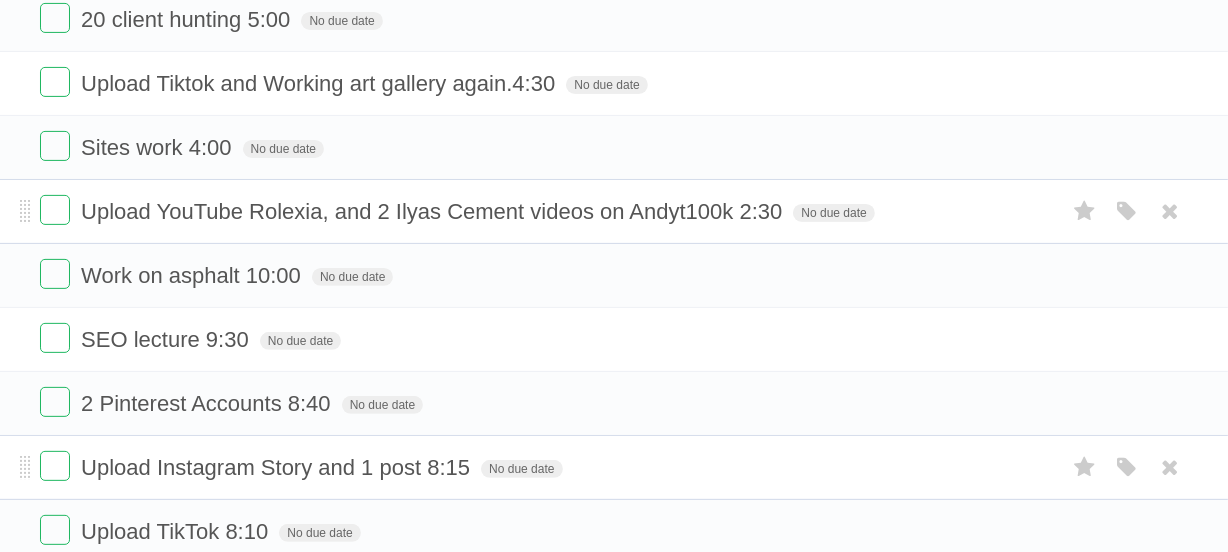 click on "Upload YouTube Rolexia, and 2 Ilyas Cement videos on Andyt100k 4:30-5:00
No due date
White
Red
Blue
Green
Purple
Orange" at bounding box center (614, 211) 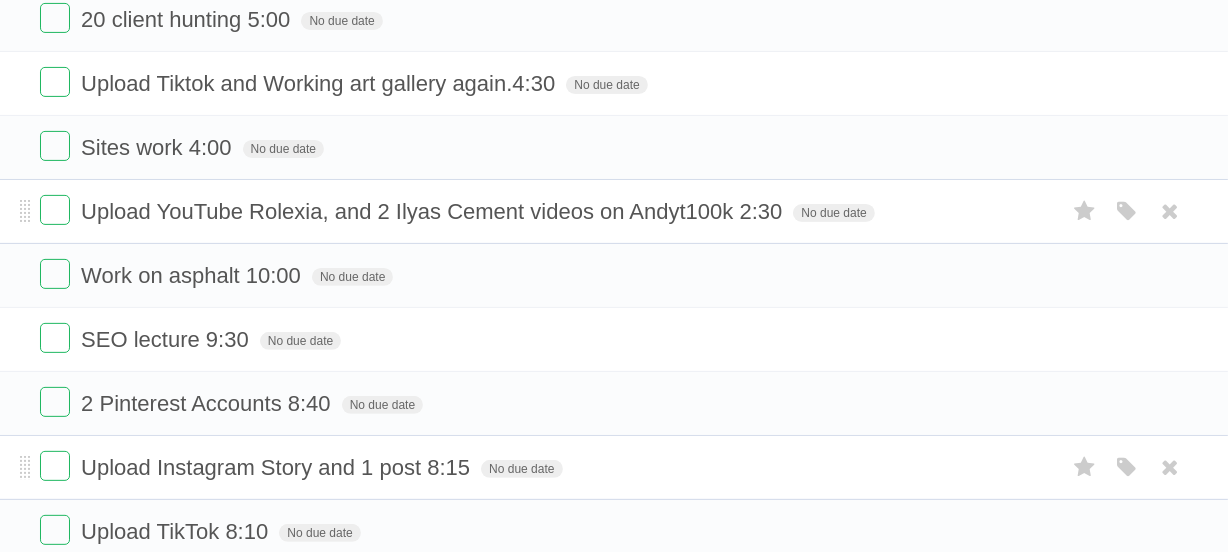 click on "Upload YouTube Rolexia, and 2 Ilyas Cement videos on Andyt100k 2:30" at bounding box center [434, 211] 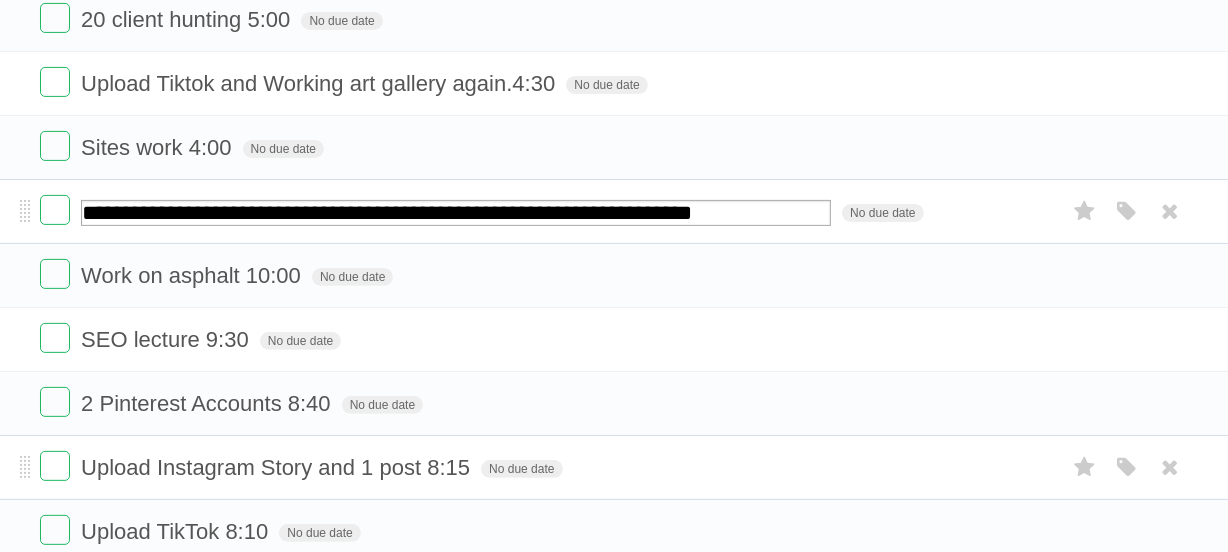 click on "**********" at bounding box center (456, 213) 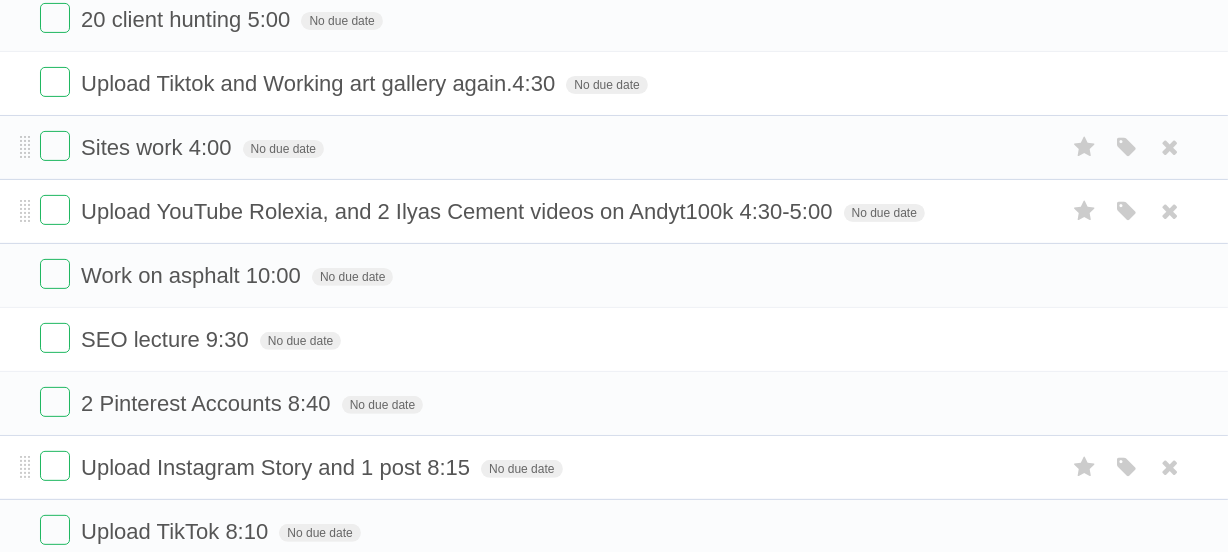 click on "Sites work 4:00
No due date
White
Red
Blue
Green
Purple
Orange" at bounding box center [614, 147] 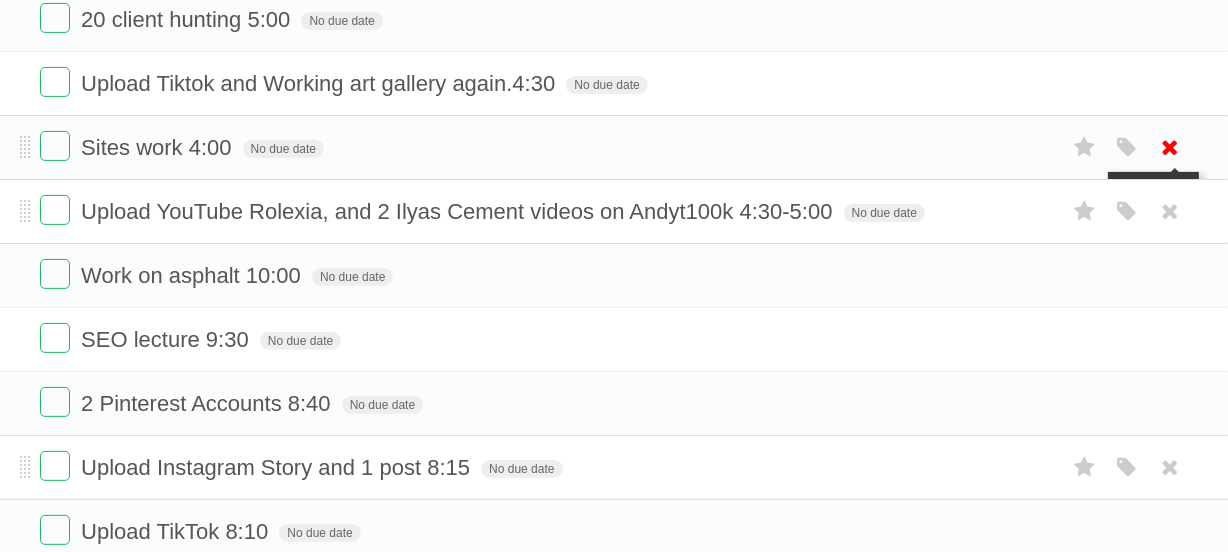 click at bounding box center [1170, 147] 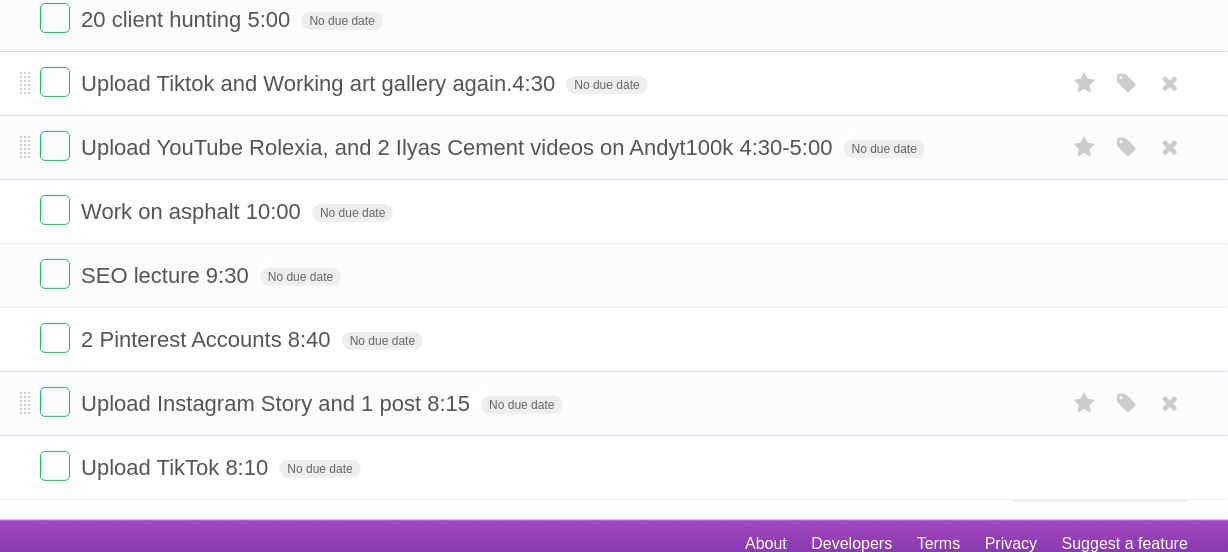 click on "Upload Tiktok and Working art gallery again.4:30" at bounding box center [320, 83] 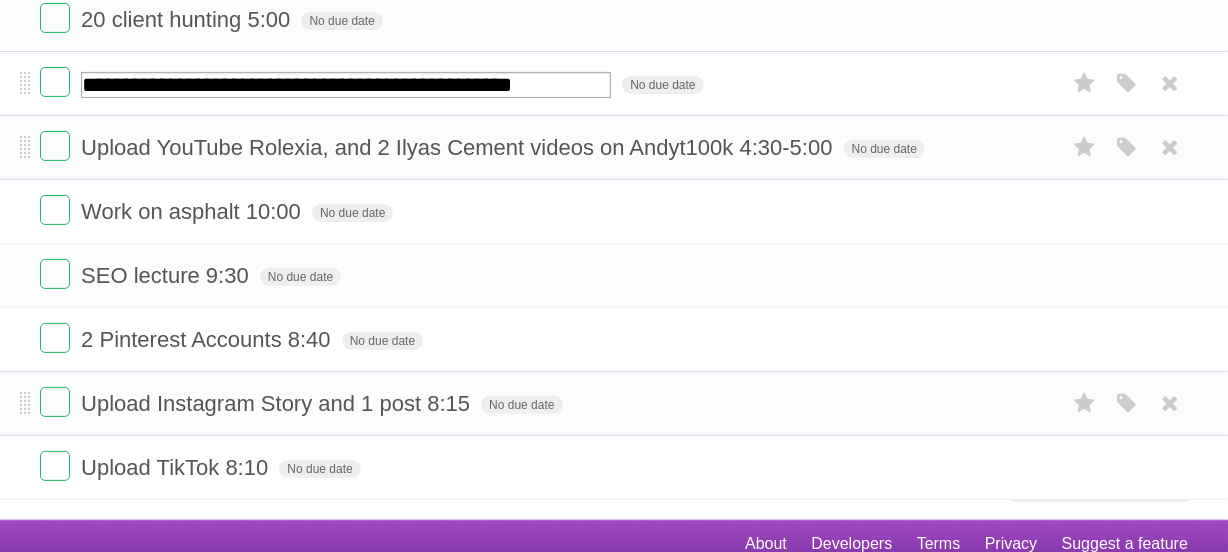 click on "**********" at bounding box center [346, 85] 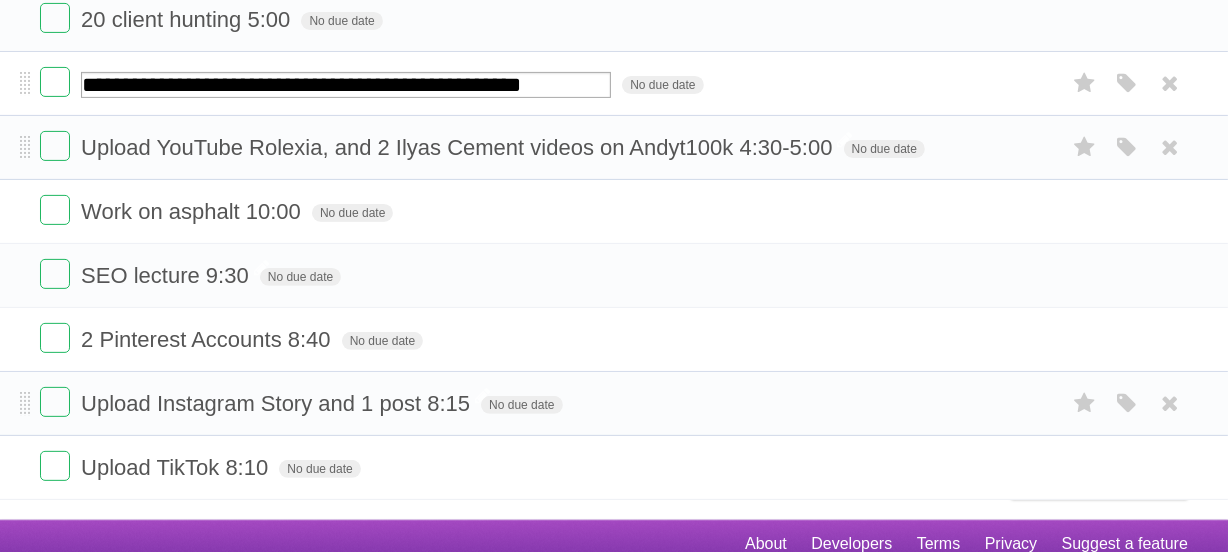 click on "**********" at bounding box center (346, 85) 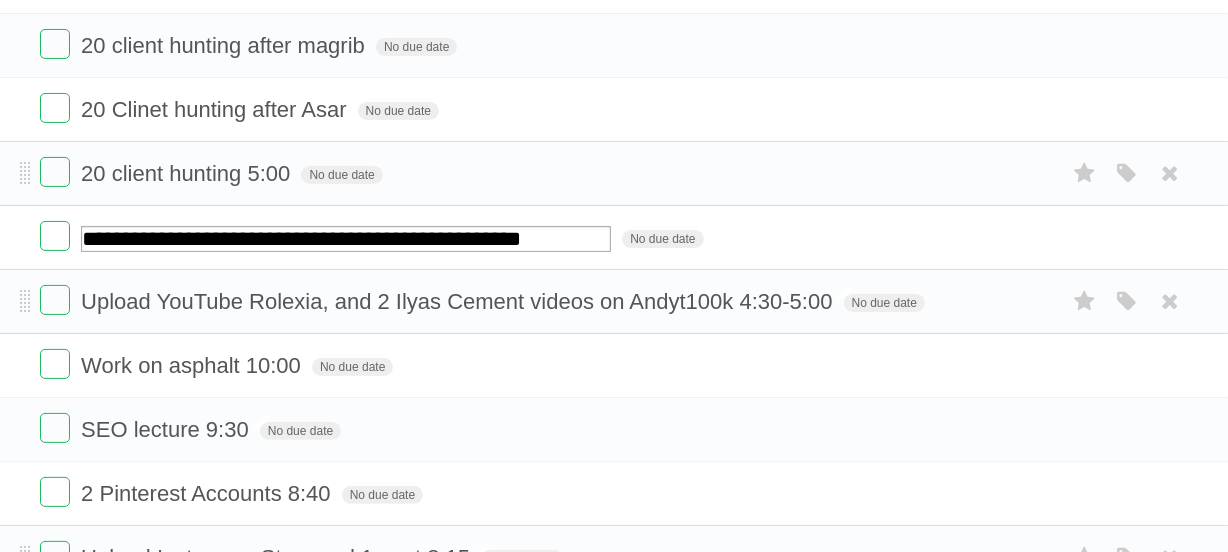 scroll, scrollTop: 405, scrollLeft: 0, axis: vertical 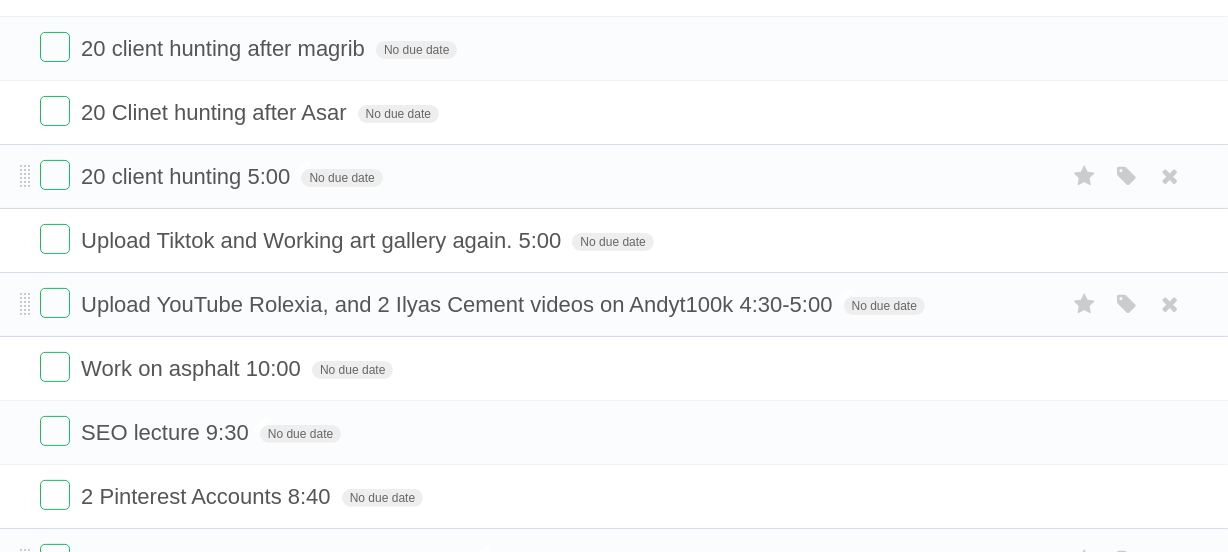 click on "20 client hunting 5:00" at bounding box center (188, 176) 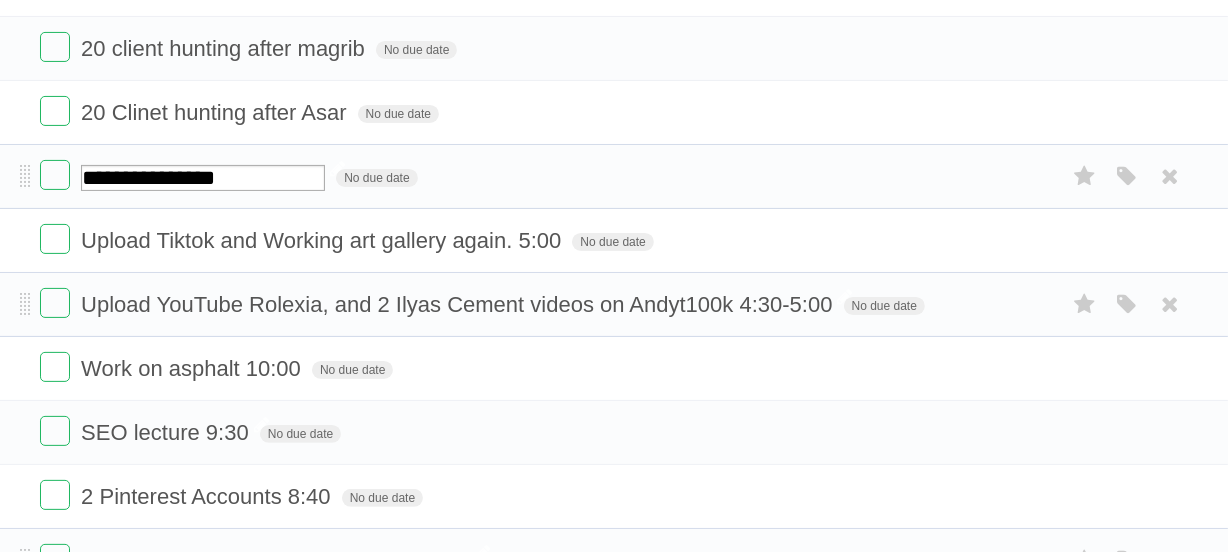 click on "**********" at bounding box center [203, 178] 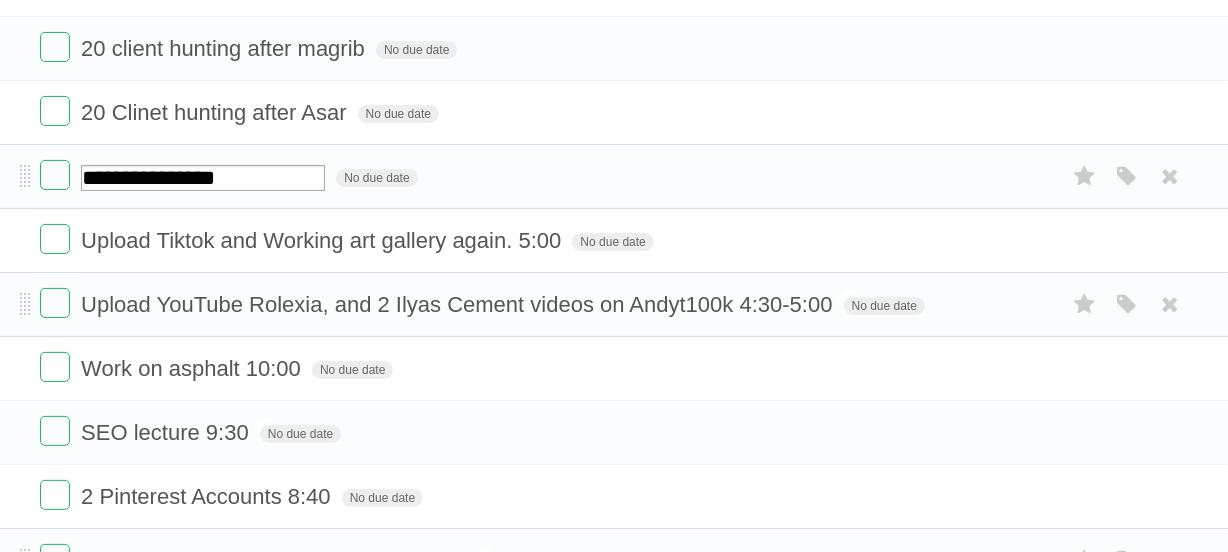 click on "**********" at bounding box center [614, 176] 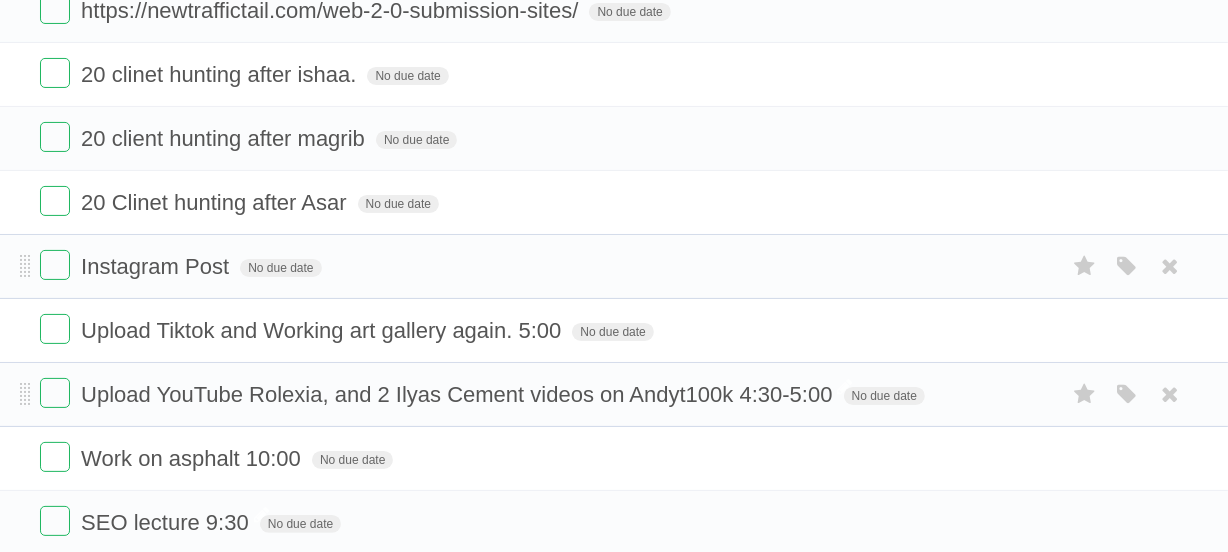 scroll, scrollTop: 316, scrollLeft: 0, axis: vertical 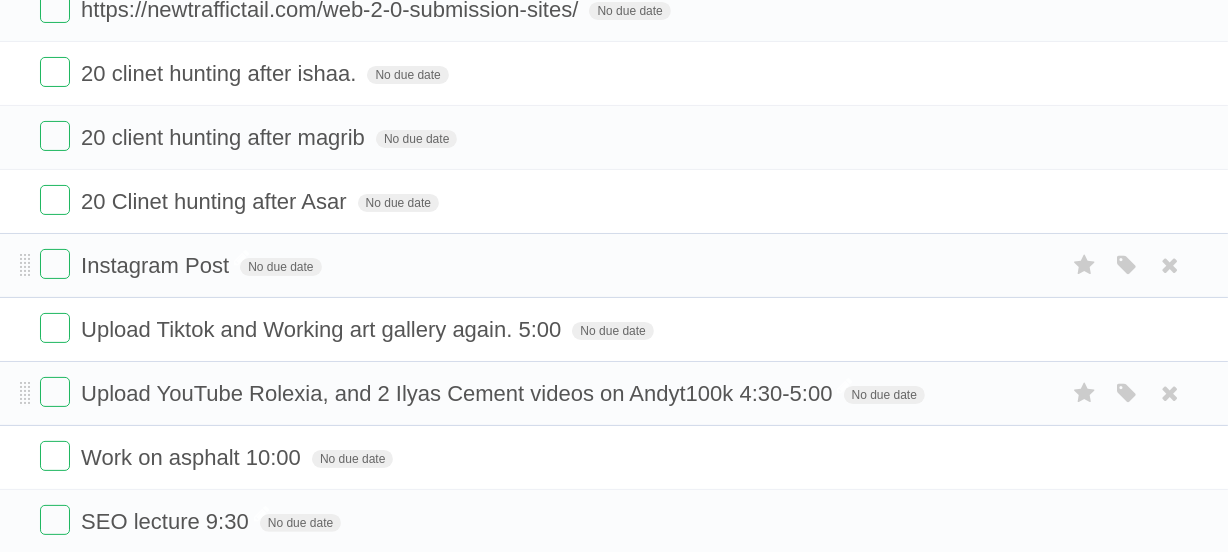 click on "Instagram Post" at bounding box center [157, 265] 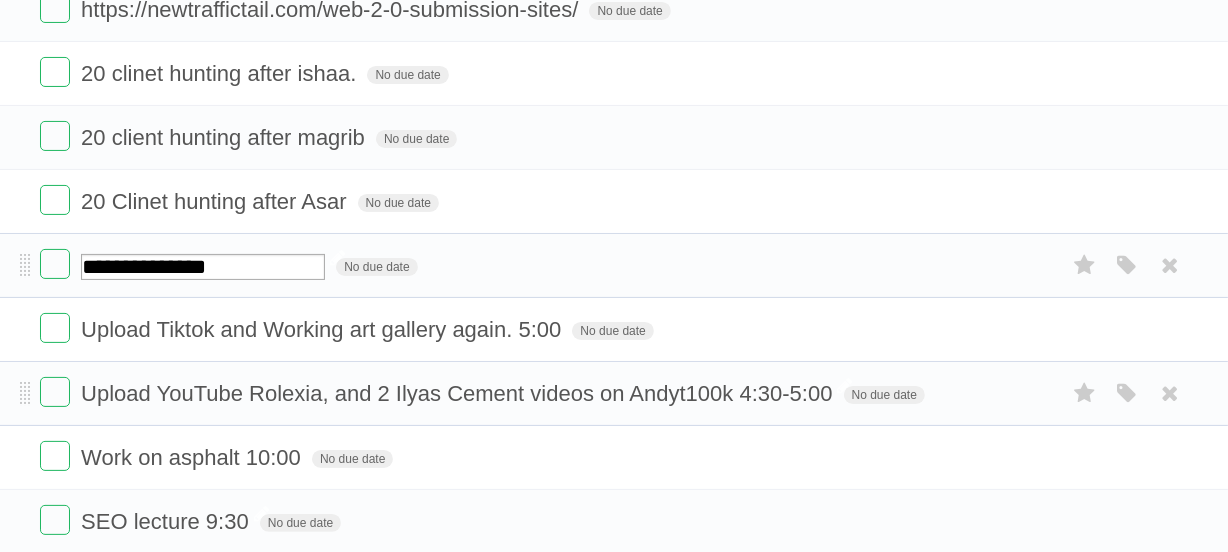 click on "**********" at bounding box center [203, 267] 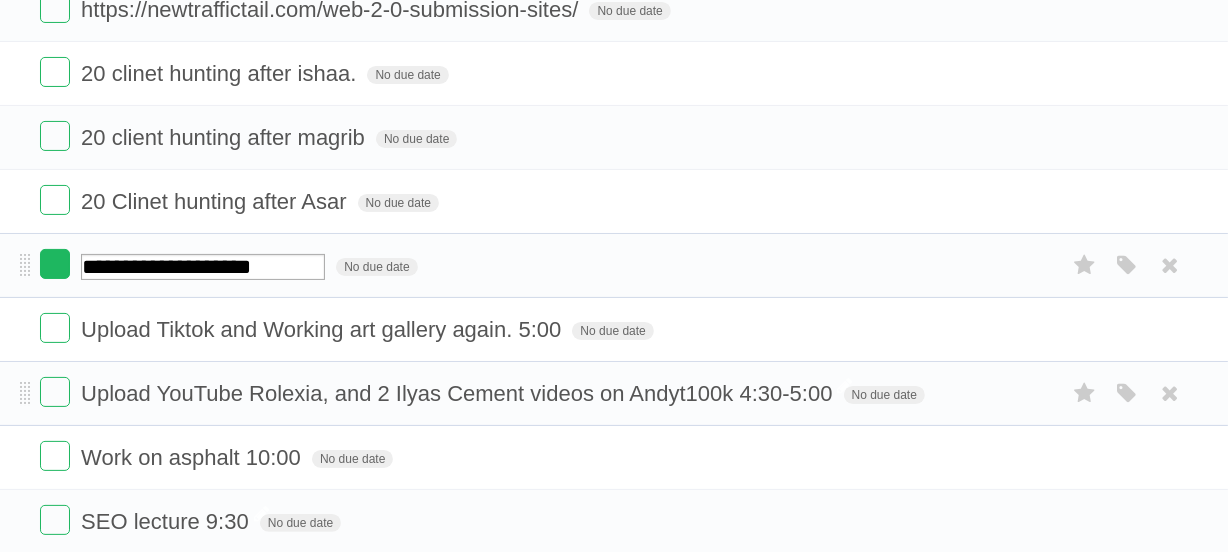 drag, startPoint x: 229, startPoint y: 263, endPoint x: 65, endPoint y: 261, distance: 164.01219 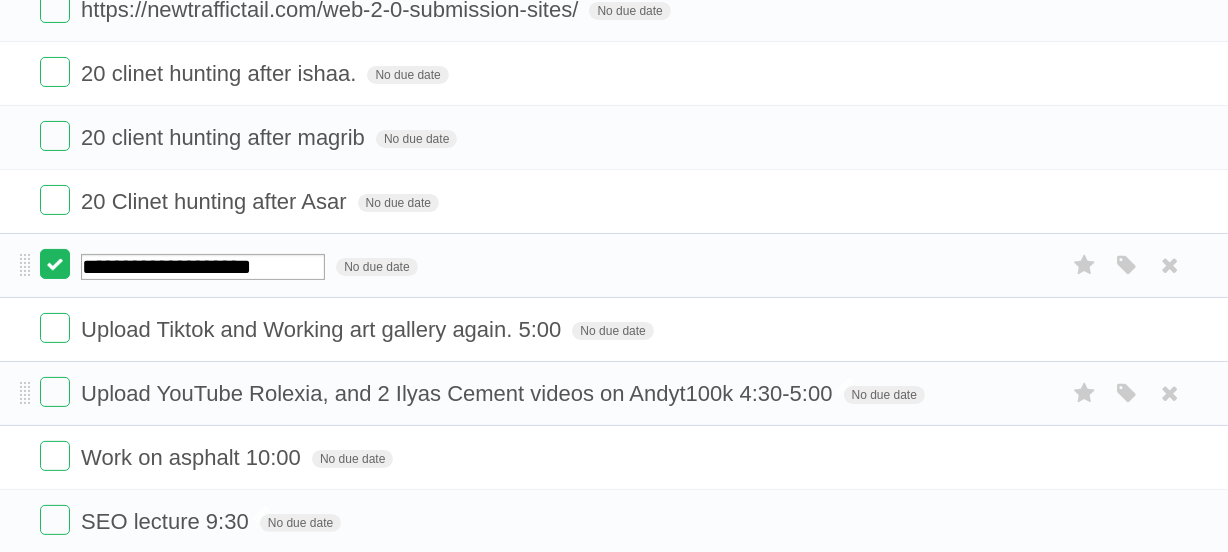 click on "**********" at bounding box center [614, 265] 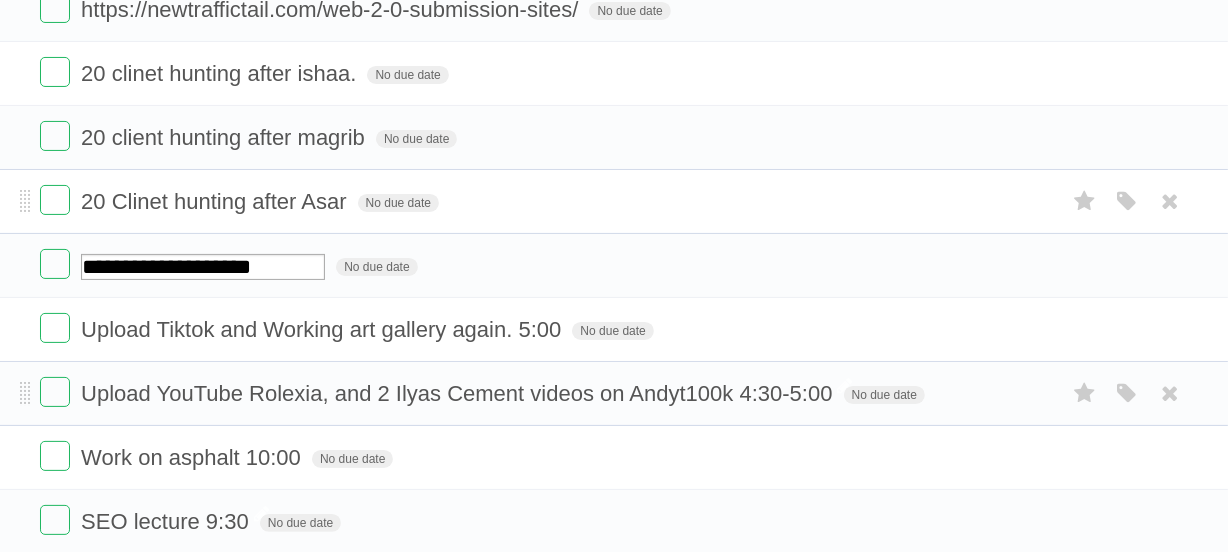 click on "20 Clinet hunting after Asar" at bounding box center [216, 201] 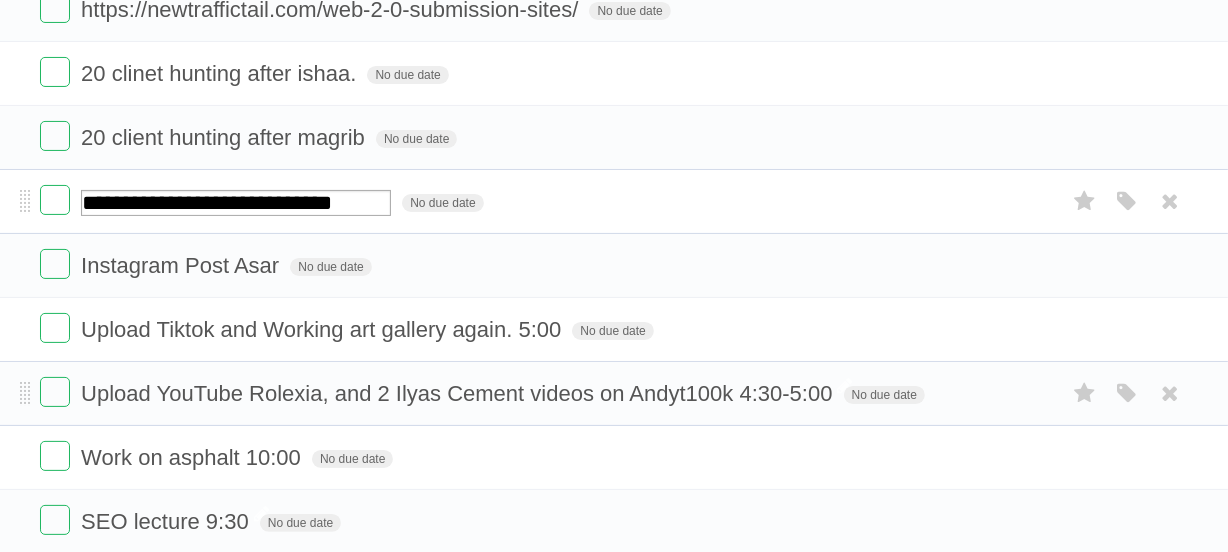 click on "**********" at bounding box center (236, 203) 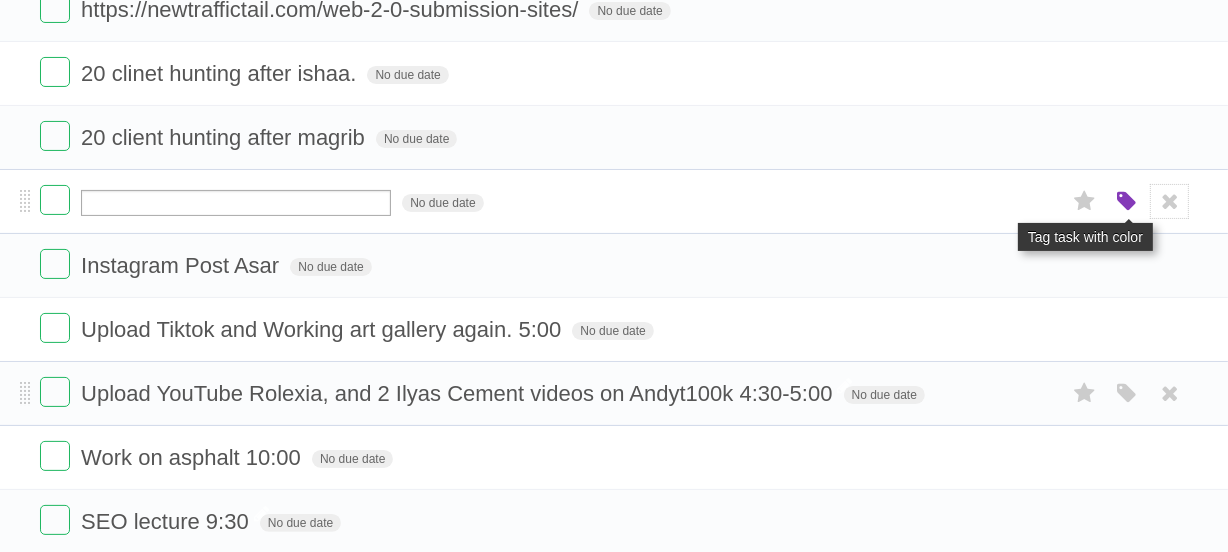 click at bounding box center (1170, 201) 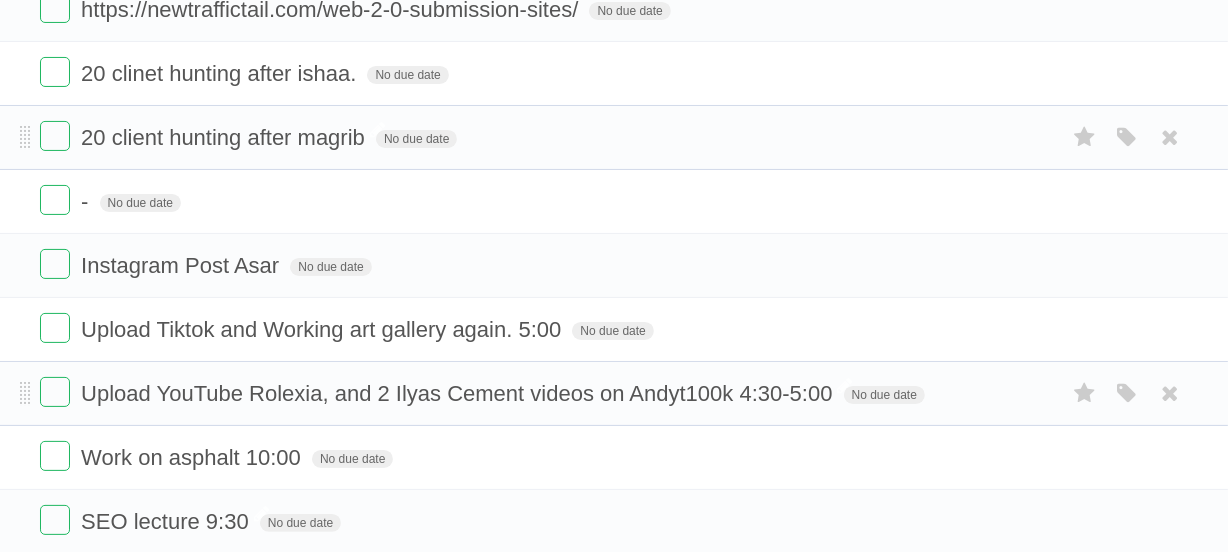 click on "20 client hunting after magrib" at bounding box center (225, 137) 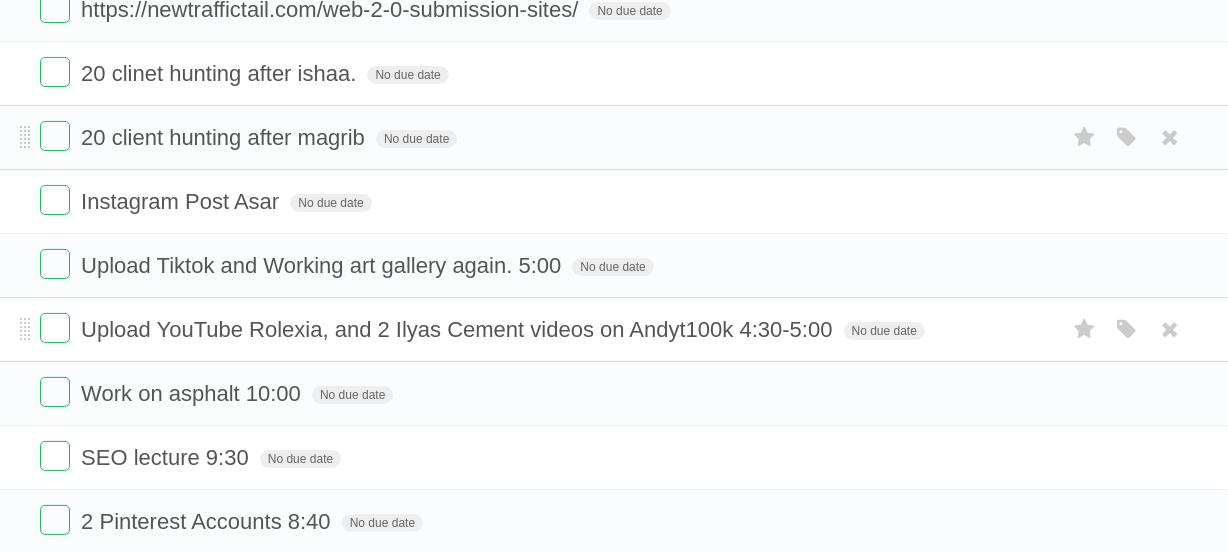 click on "20 client hunting after magrib
No due date
White
Red
Blue
Green
Purple
Orange" at bounding box center (614, 137) 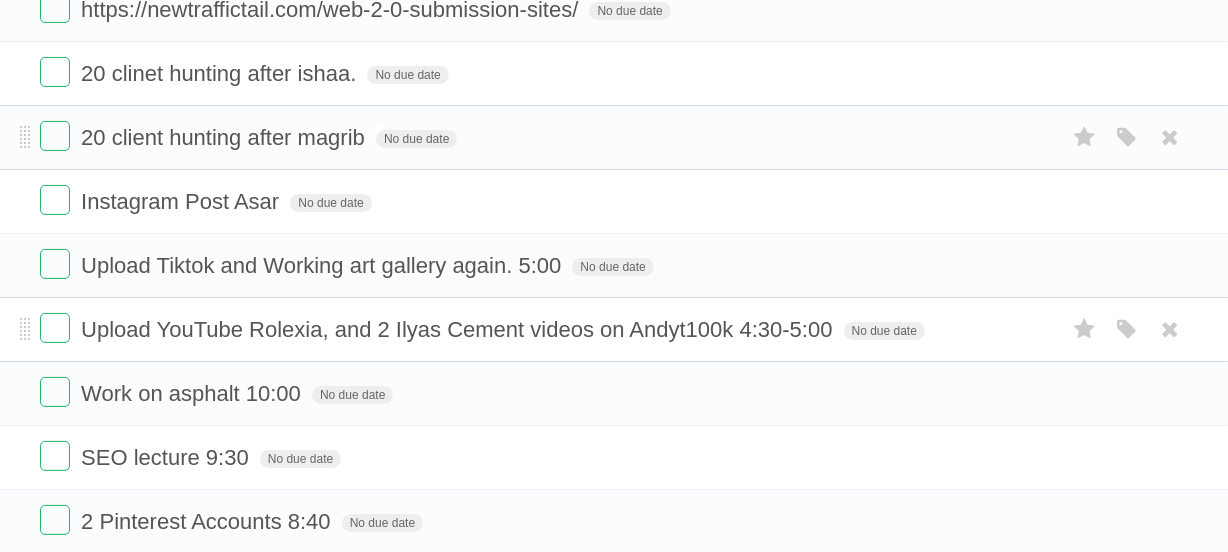 click on "20 client hunting after magrib" at bounding box center (225, 137) 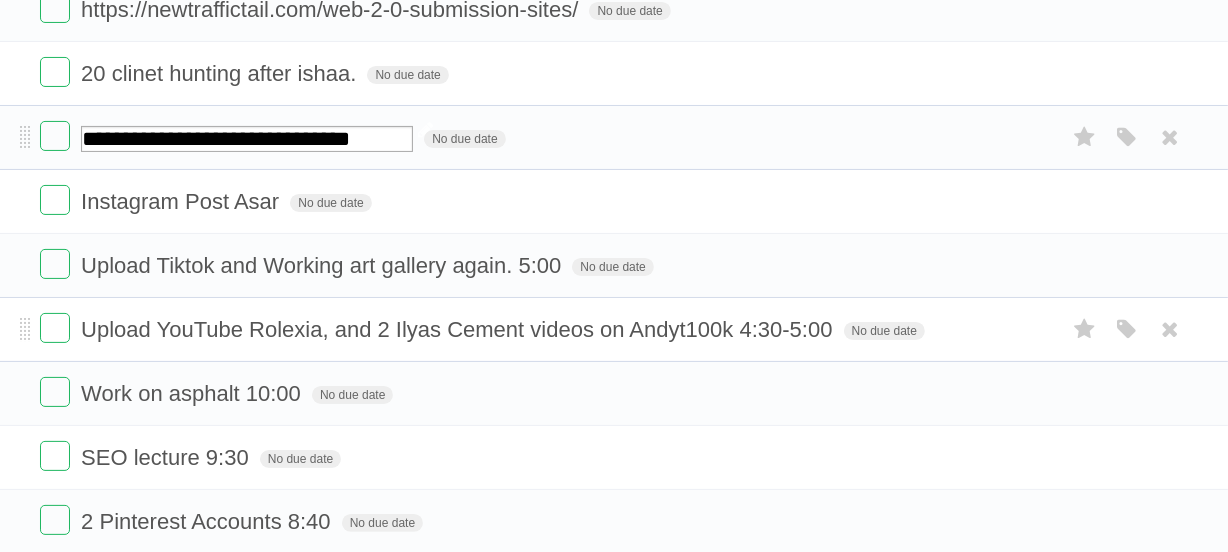 click on "**********" at bounding box center [247, 139] 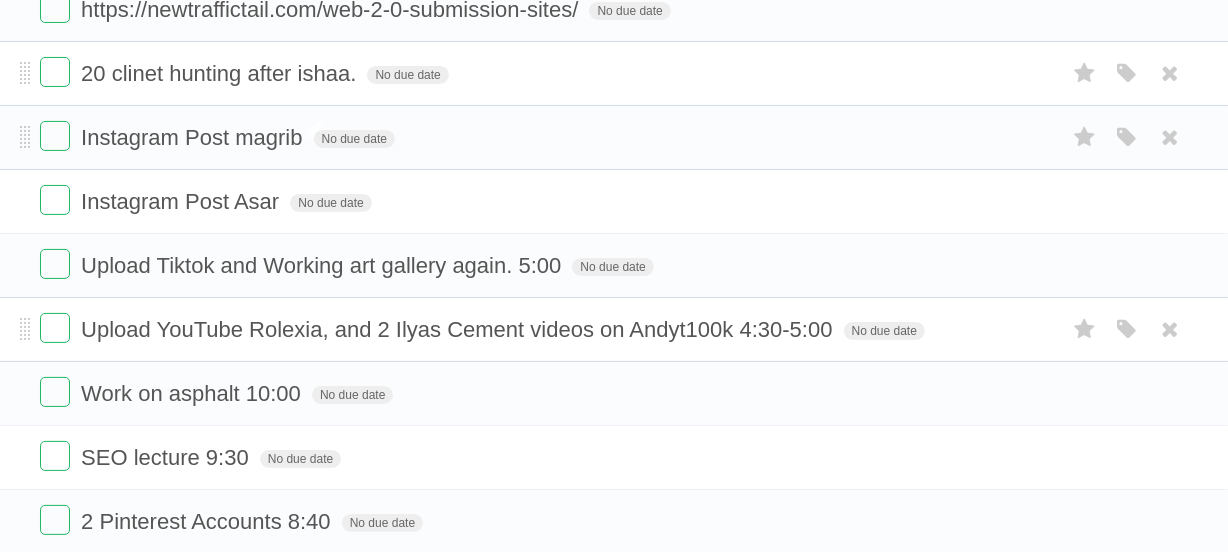 click on "20 clinet hunting after ishaa." at bounding box center [221, 73] 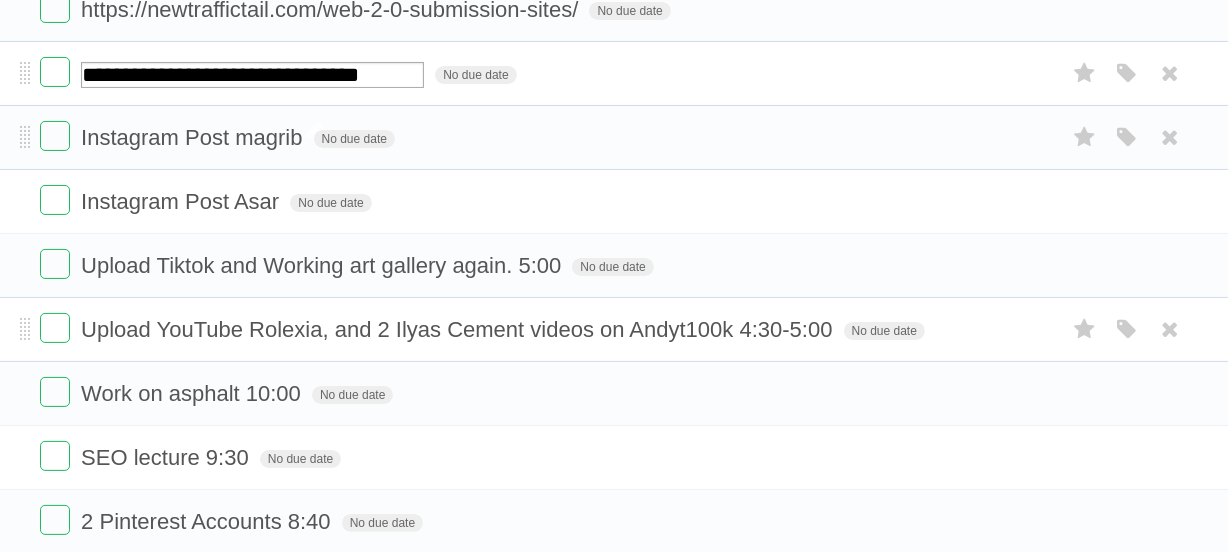 click on "**********" at bounding box center (252, 75) 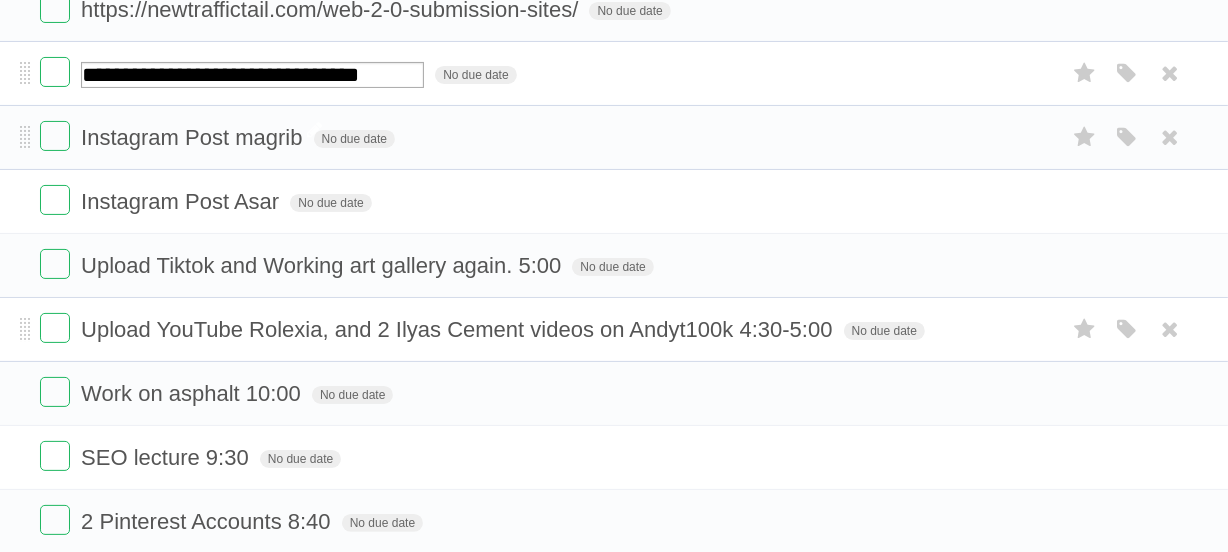 drag, startPoint x: 299, startPoint y: 71, endPoint x: 55, endPoint y: 87, distance: 244.52403 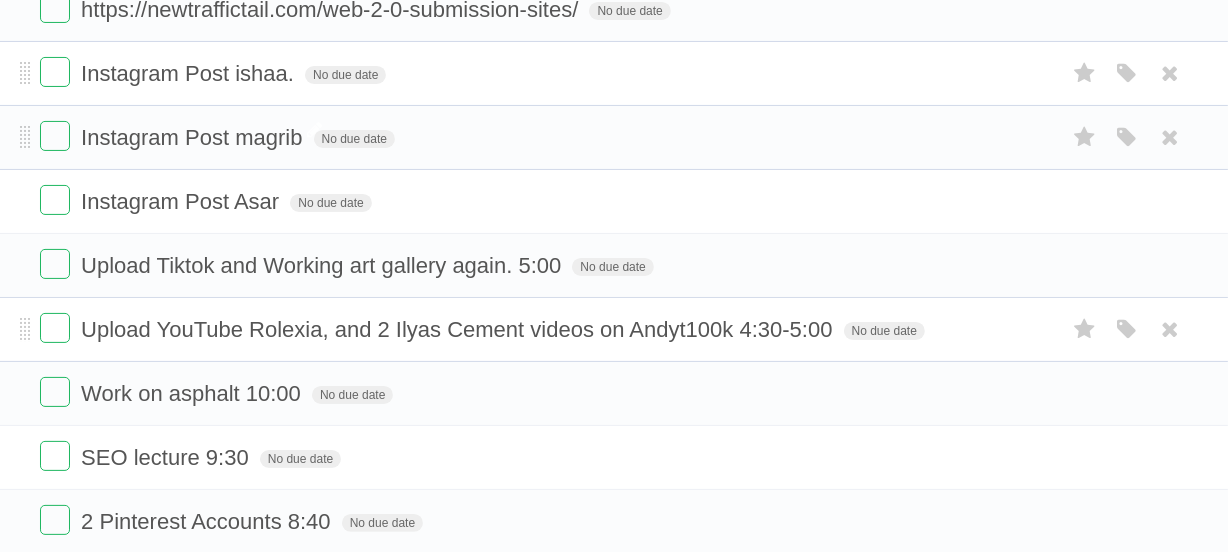 click on "Instagram Post ishaa." at bounding box center [190, 73] 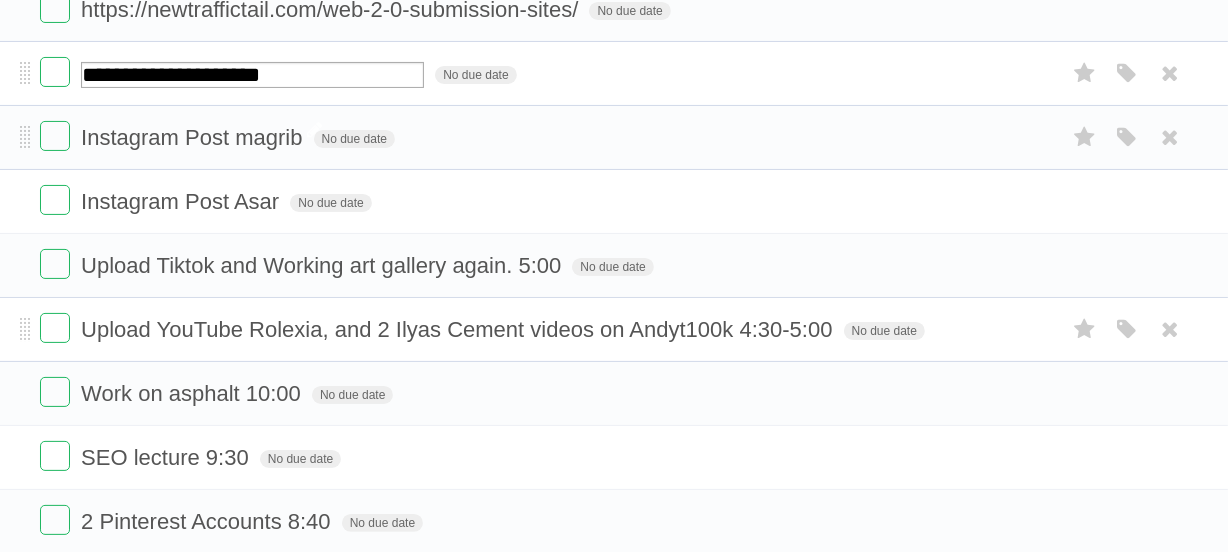 click on "**********" at bounding box center (252, 75) 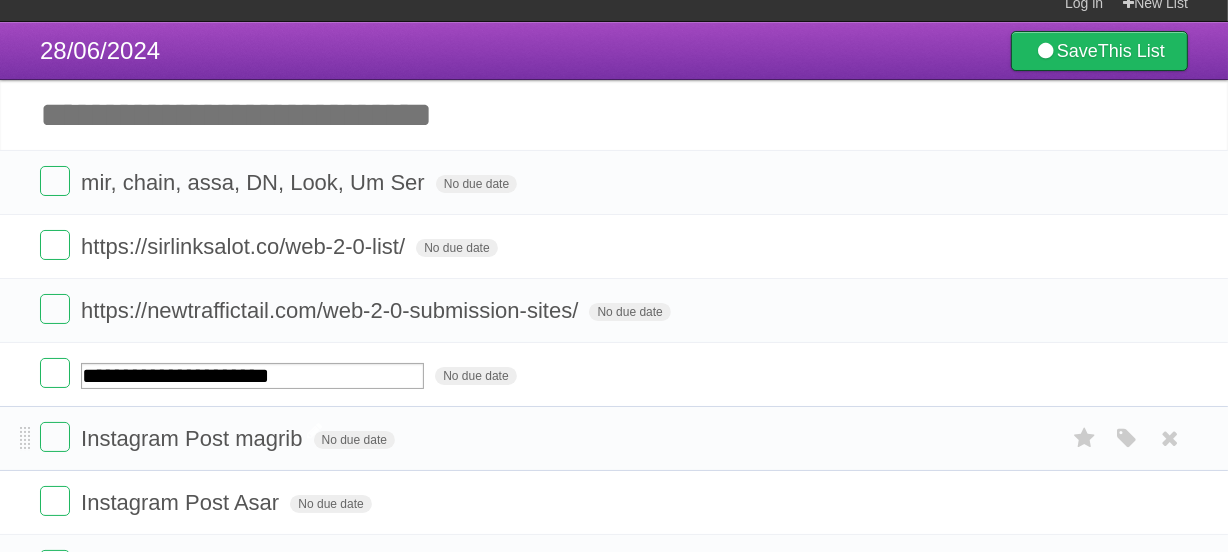 scroll, scrollTop: 0, scrollLeft: 0, axis: both 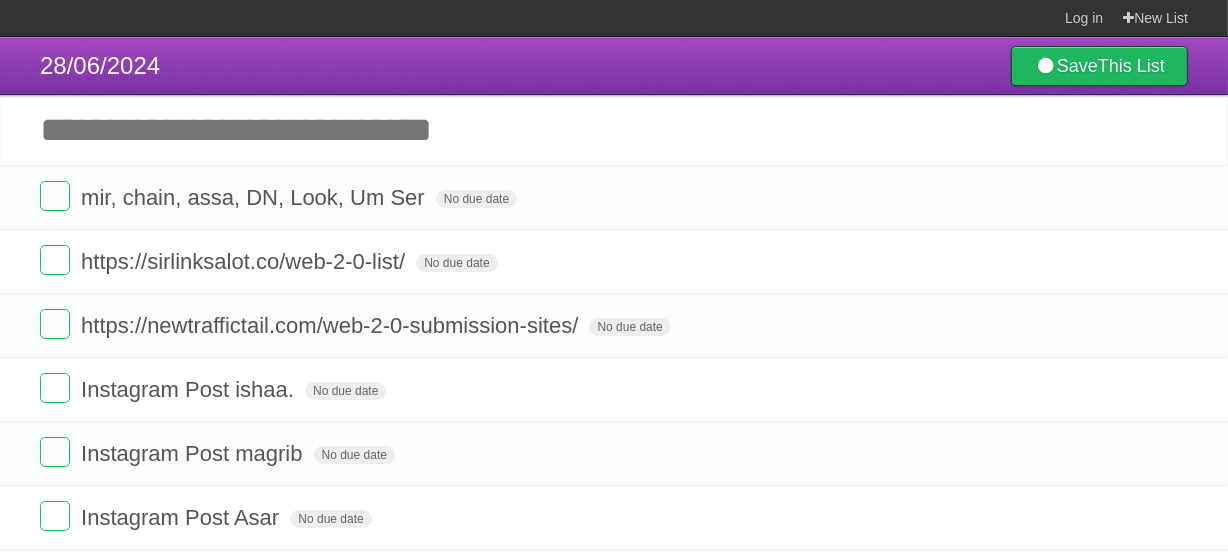click on "Add another task" at bounding box center (614, 130) 